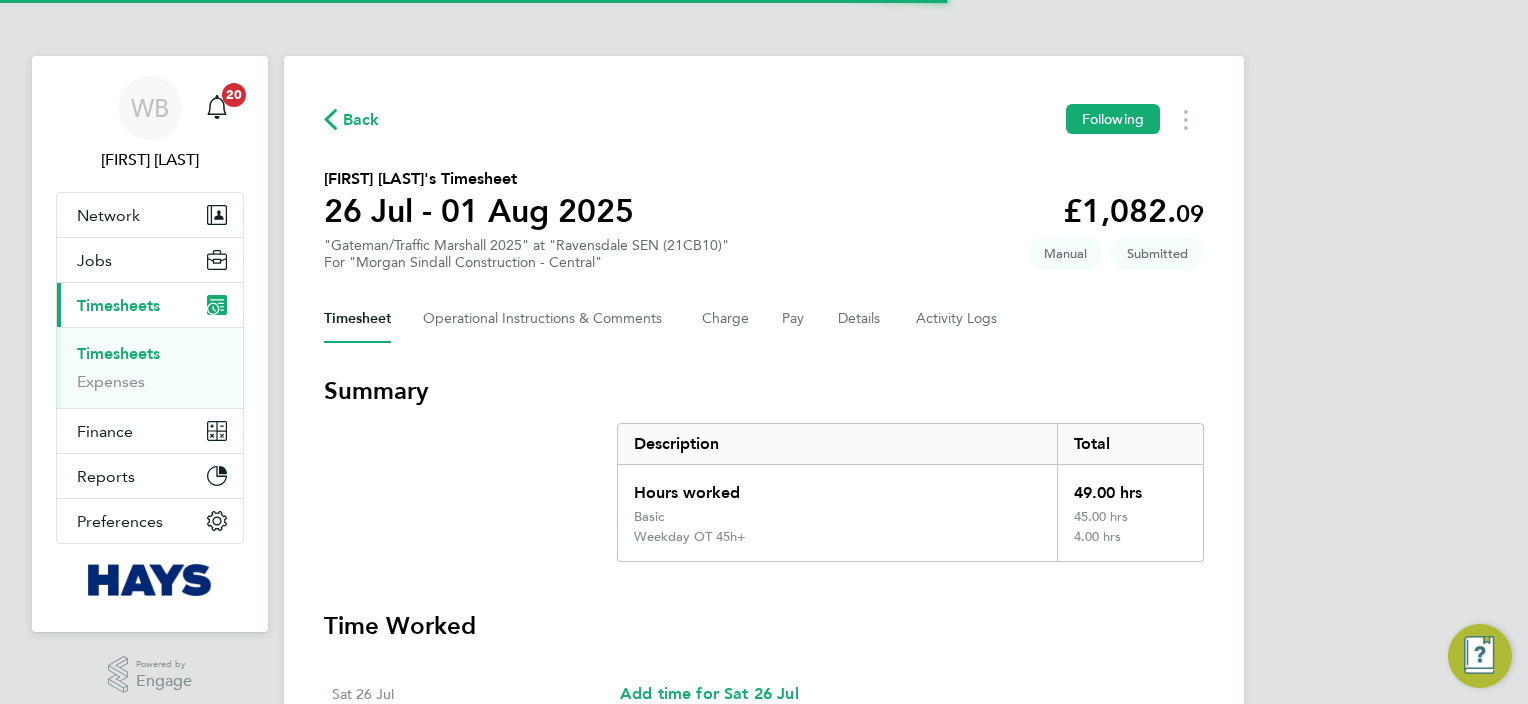 scroll, scrollTop: 0, scrollLeft: 0, axis: both 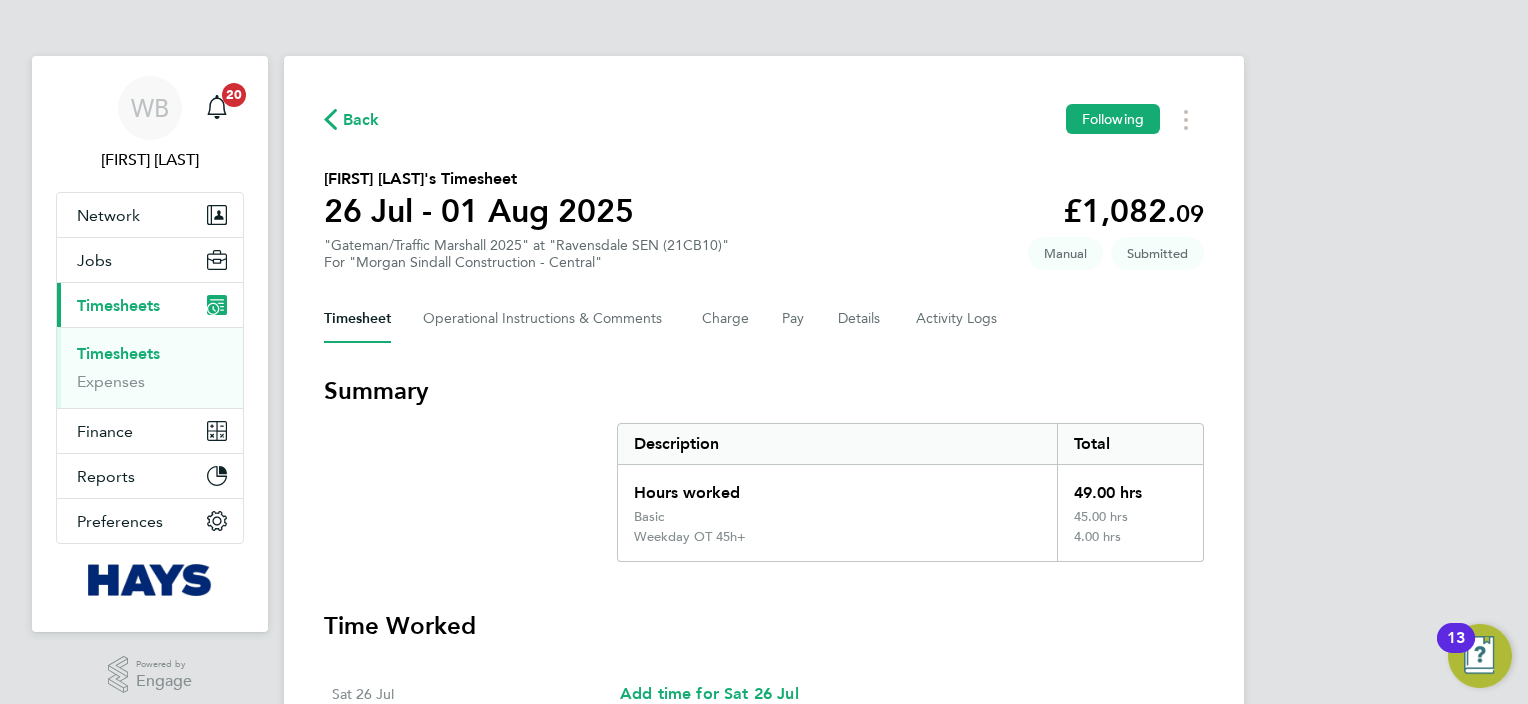 click on "Timesheets" at bounding box center [118, 353] 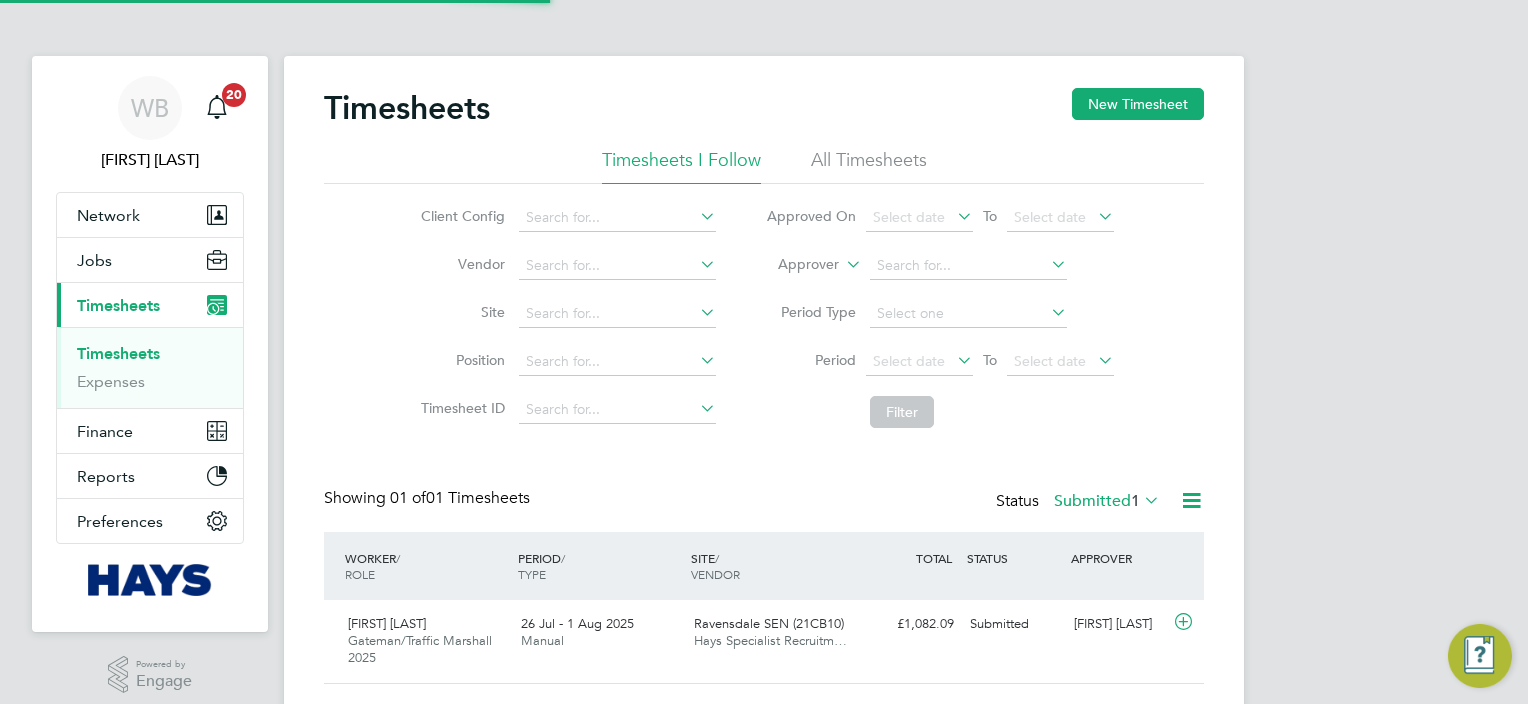 scroll, scrollTop: 10, scrollLeft: 10, axis: both 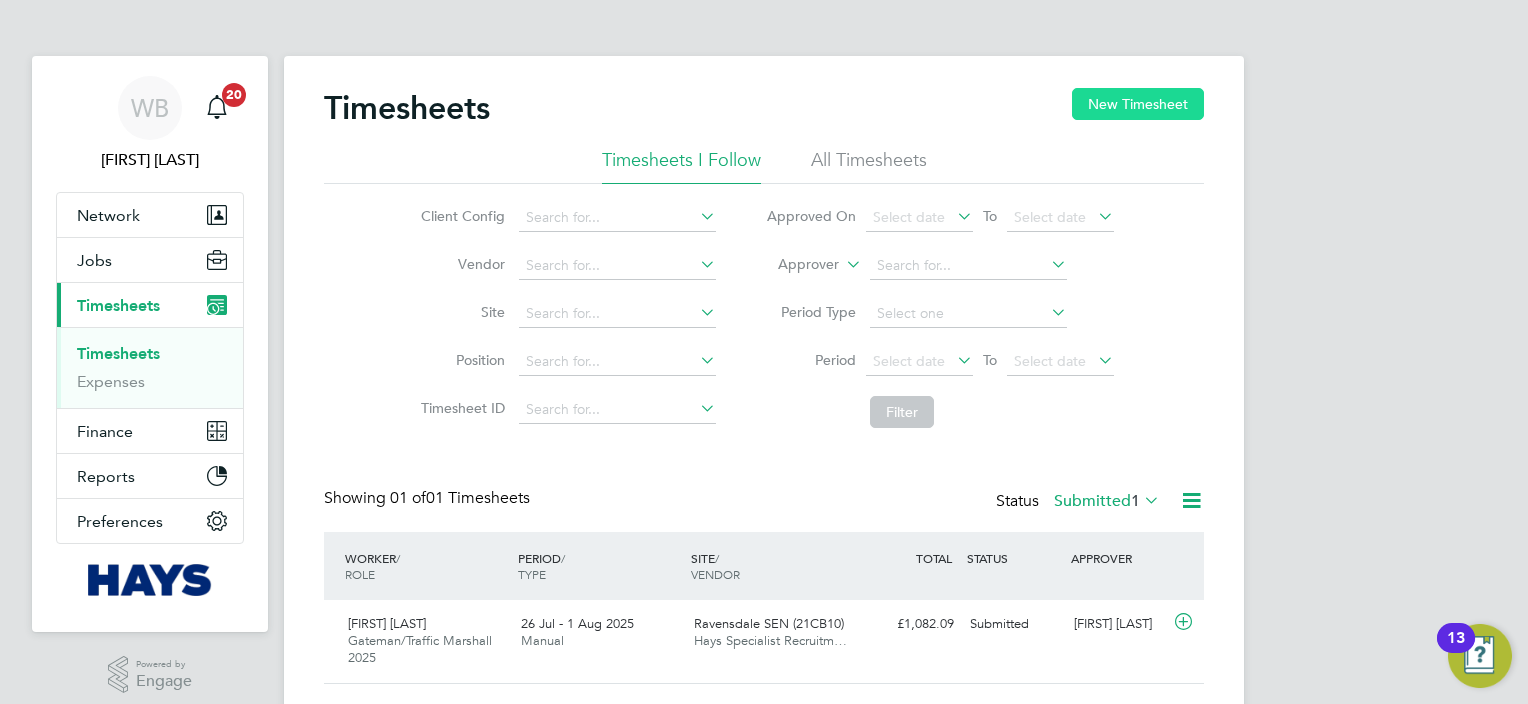 click on "New Timesheet" 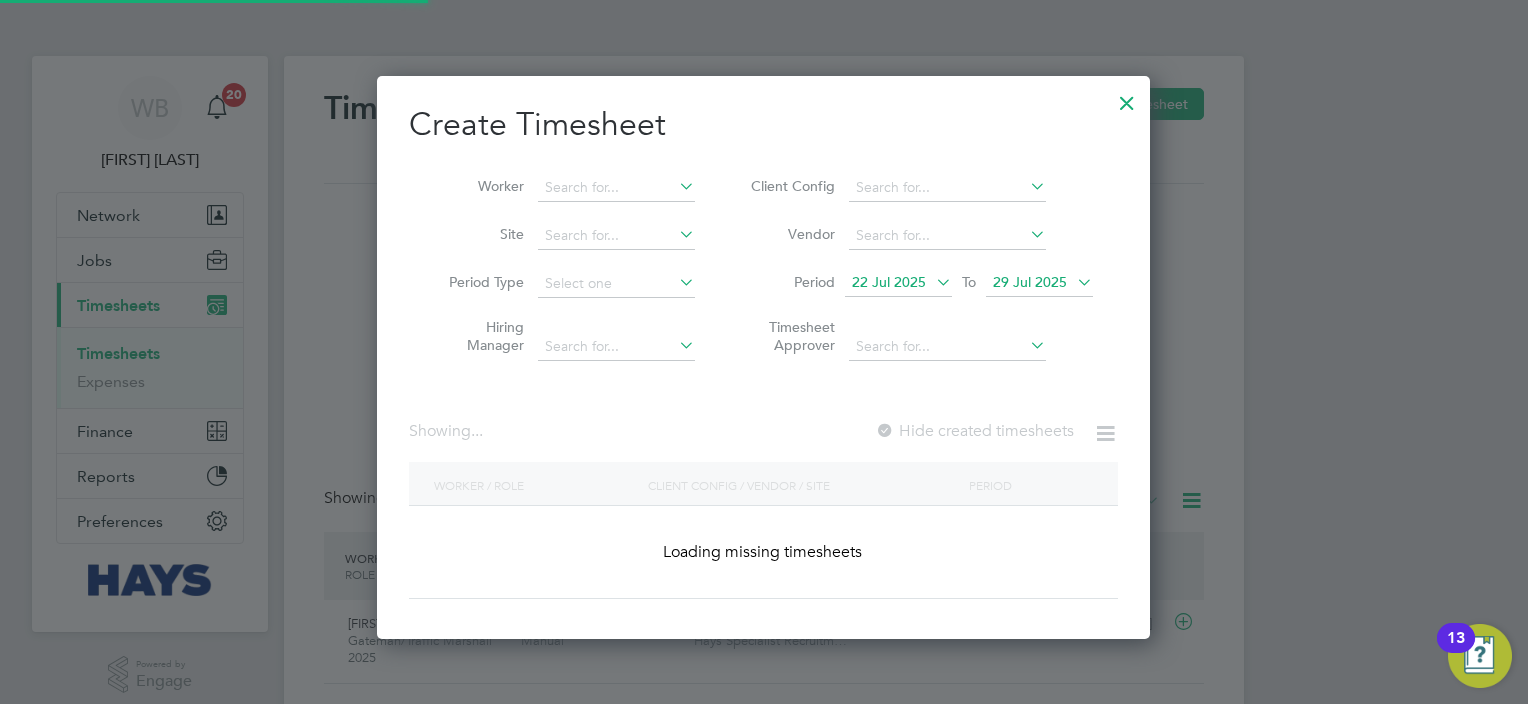 scroll, scrollTop: 10, scrollLeft: 10, axis: both 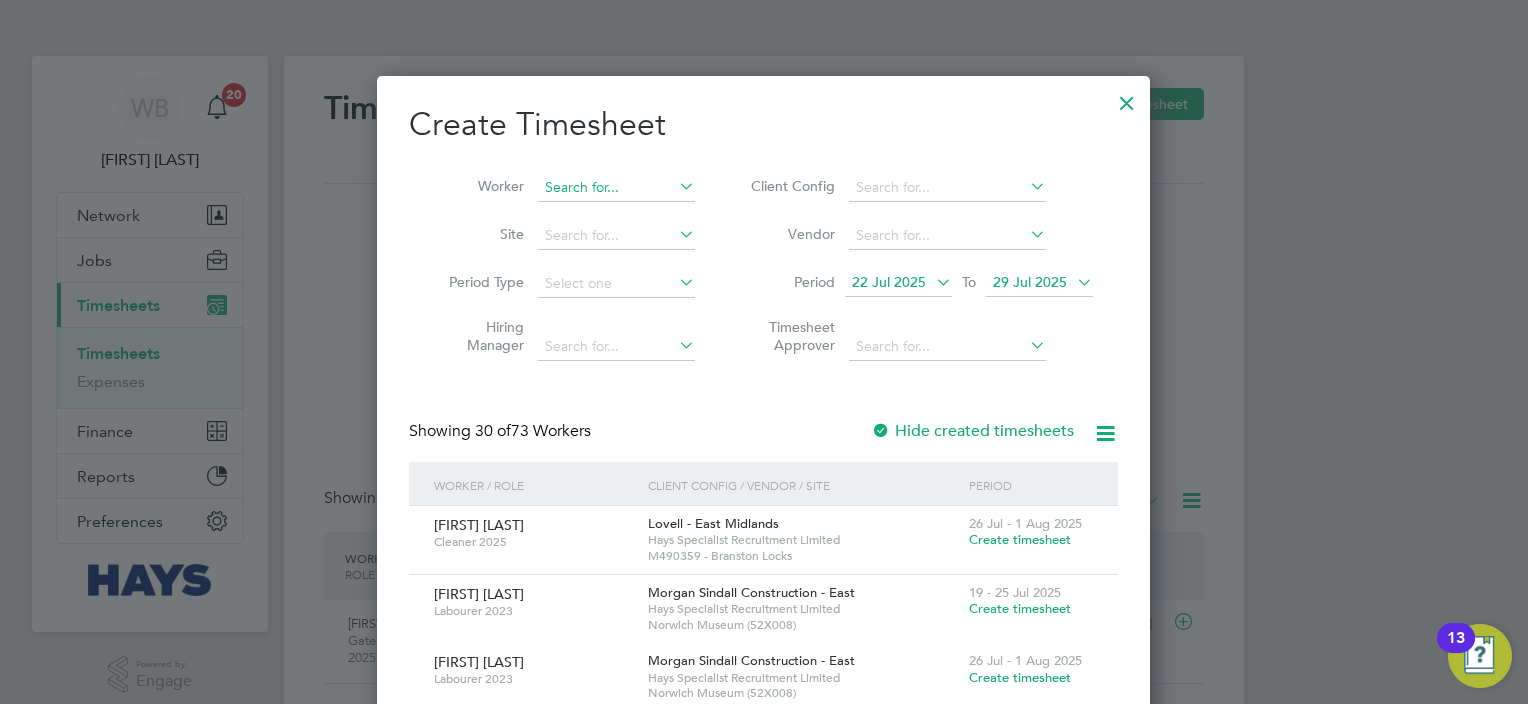 drag, startPoint x: 557, startPoint y: 188, endPoint x: 586, endPoint y: 189, distance: 29.017237 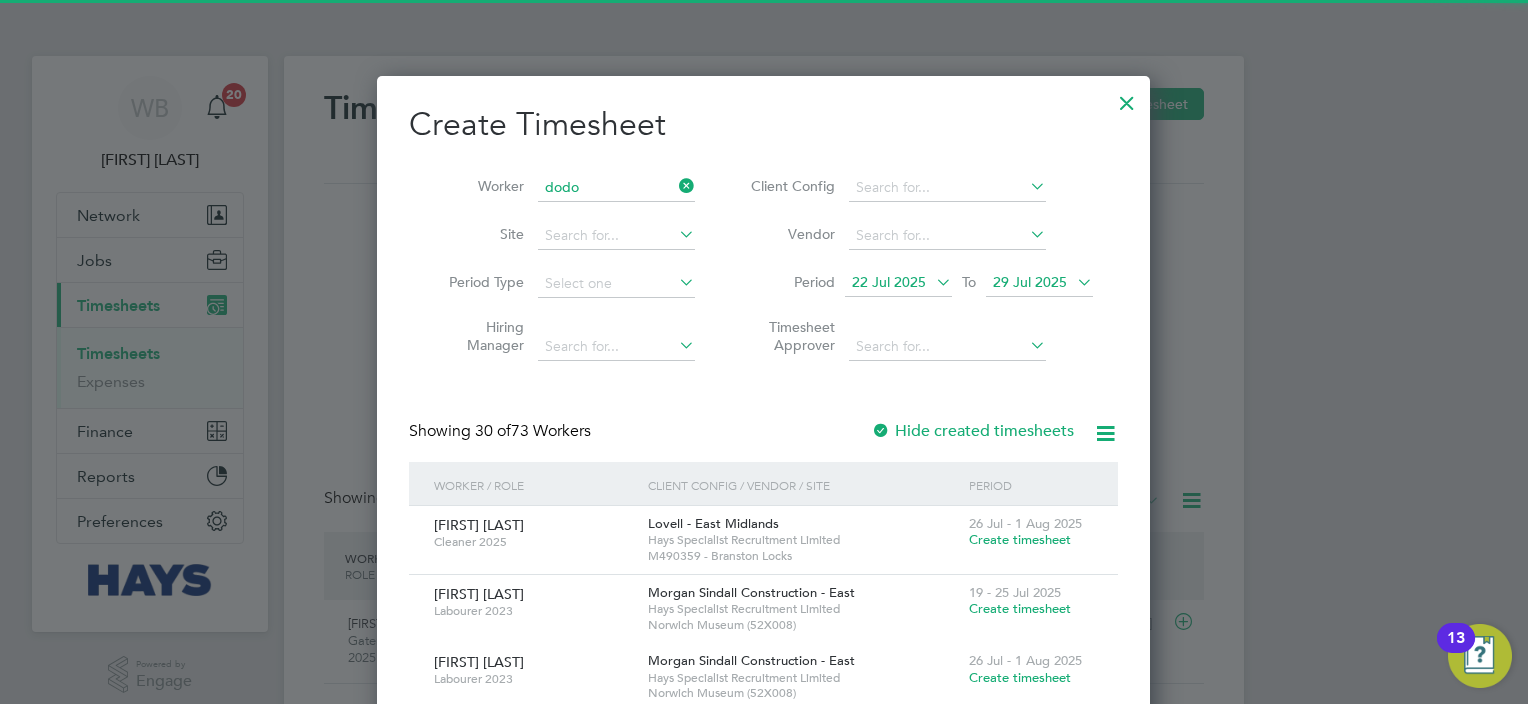 click on "[FIRST] [LAST]" 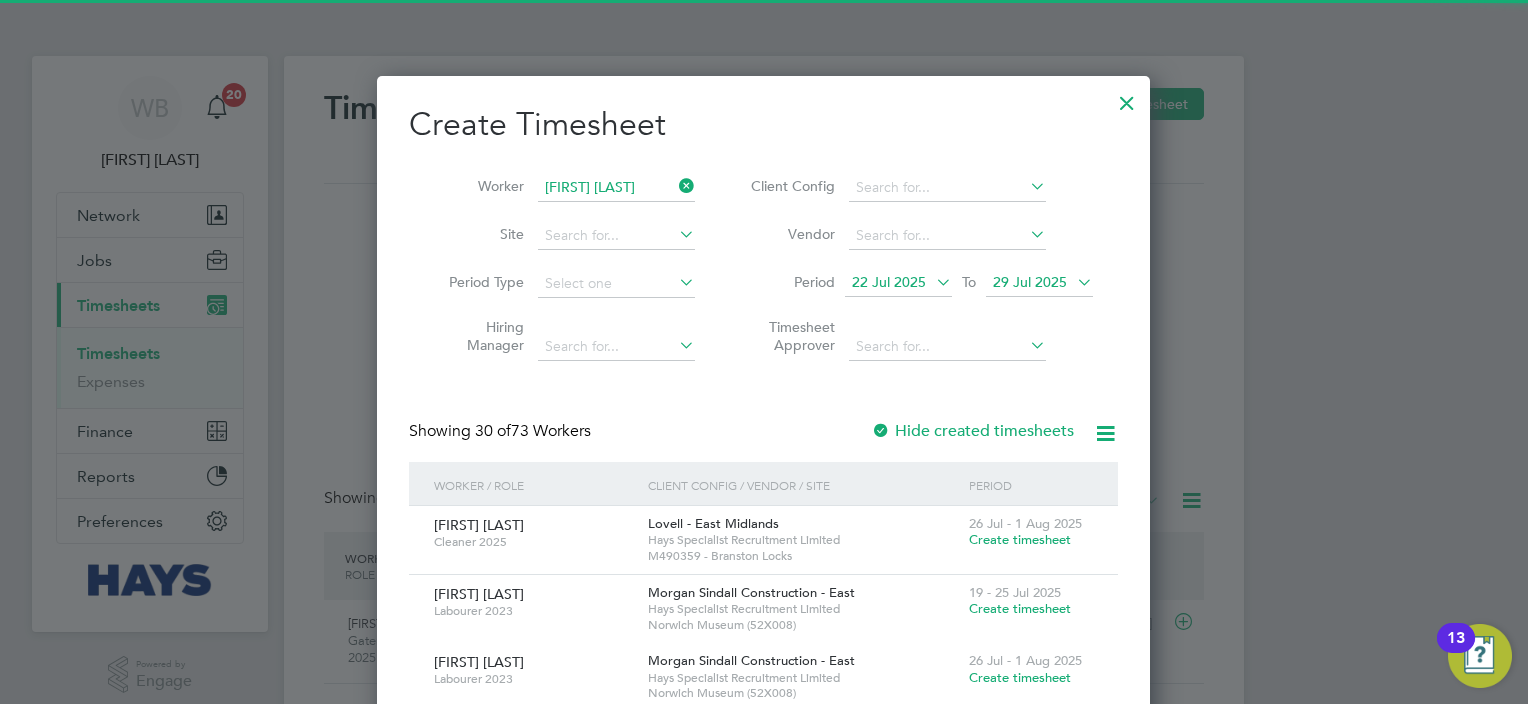 scroll, scrollTop: 10, scrollLeft: 10, axis: both 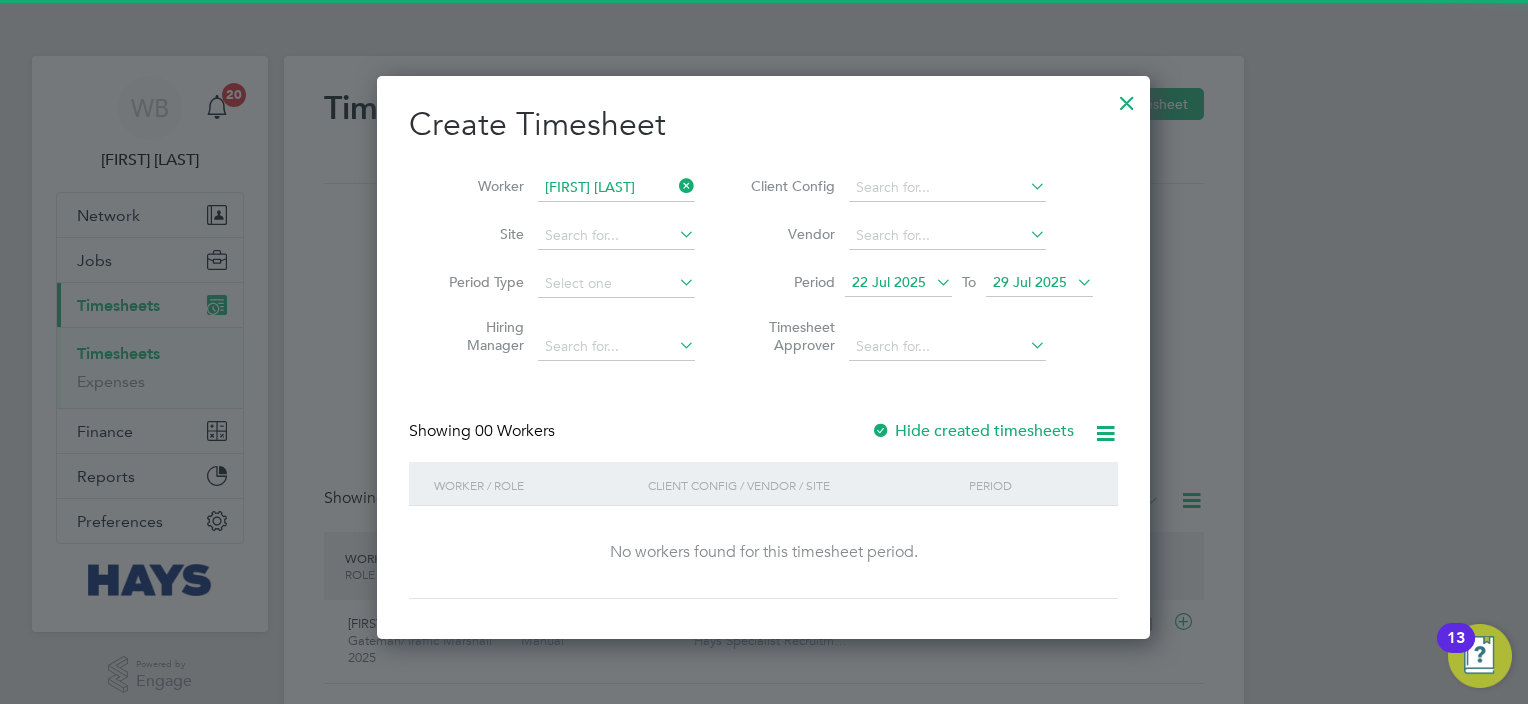 click on "Hide created timesheets" at bounding box center (972, 431) 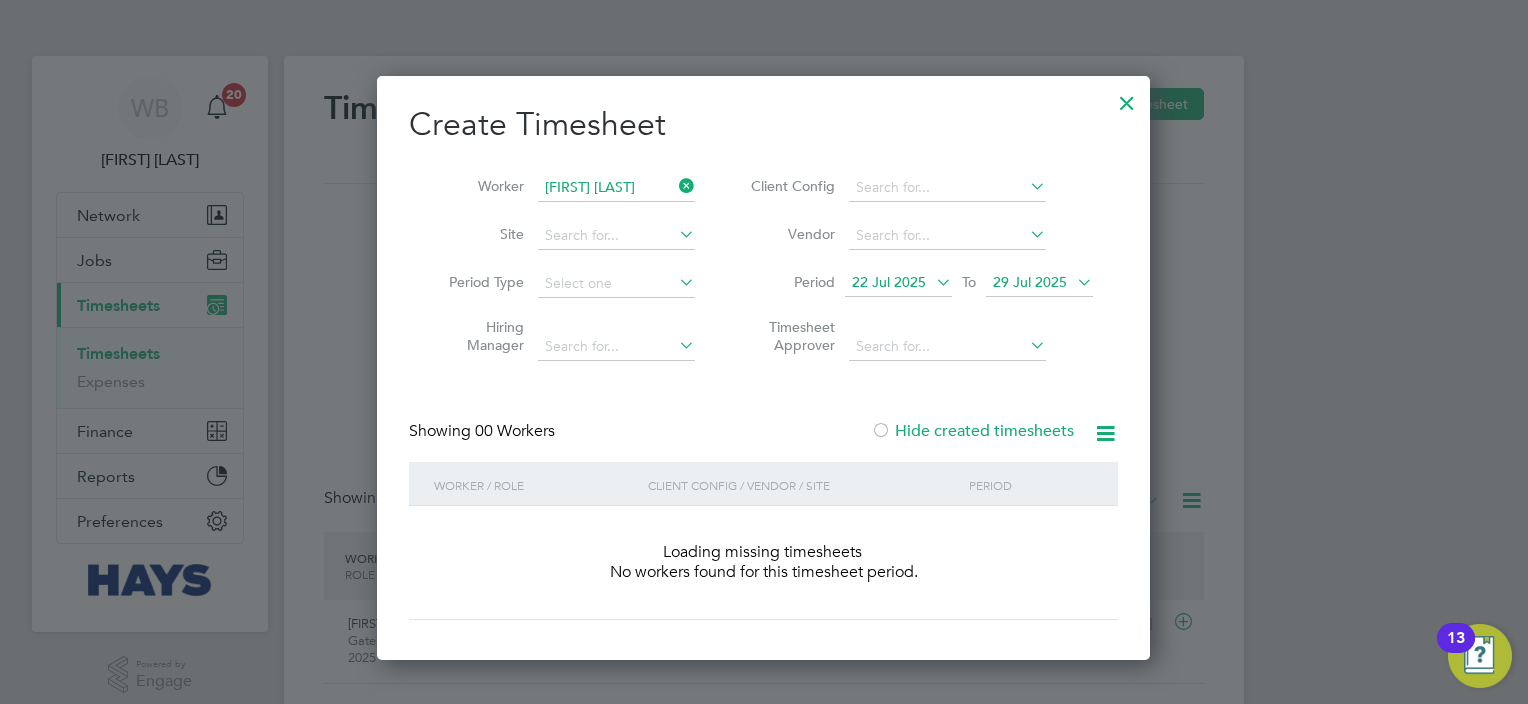 scroll, scrollTop: 10, scrollLeft: 10, axis: both 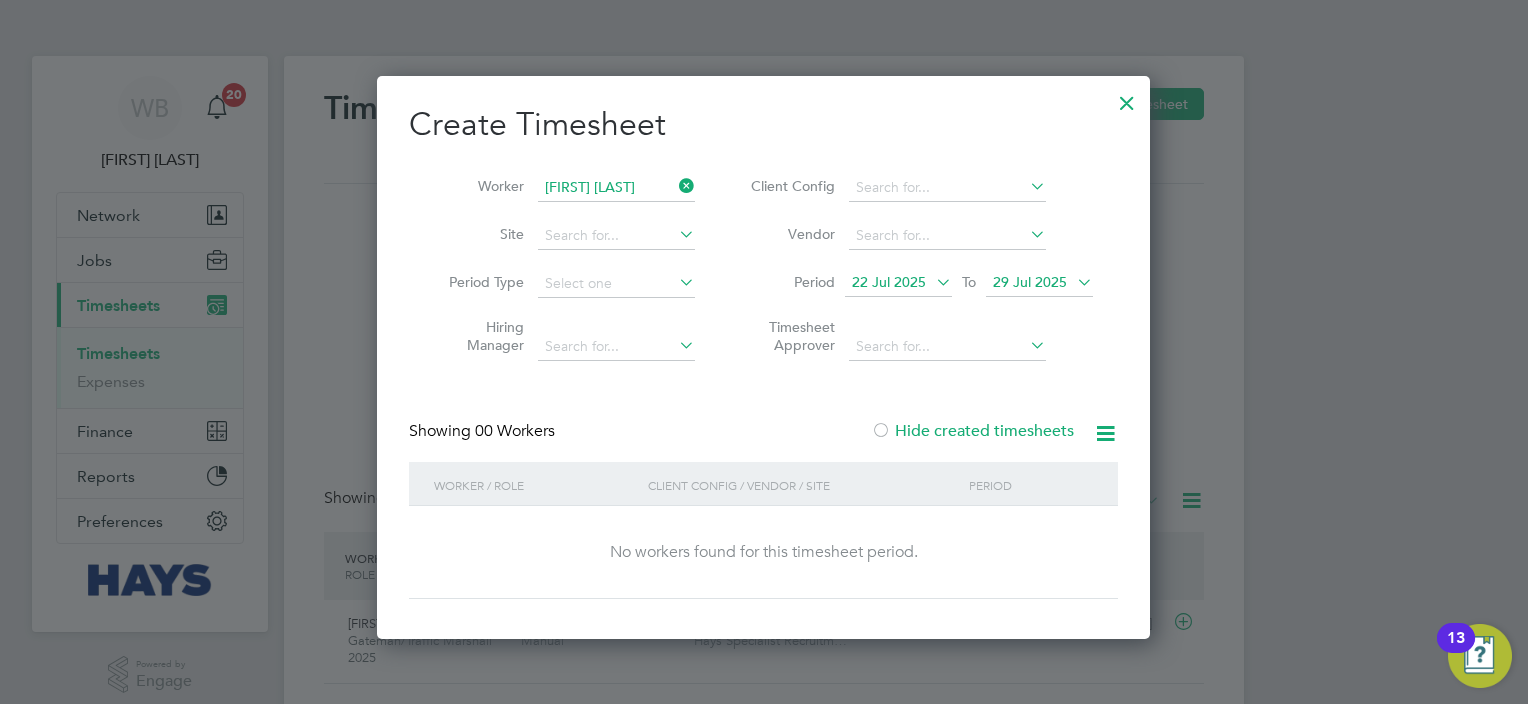 click on "Hide created timesheets" at bounding box center (972, 431) 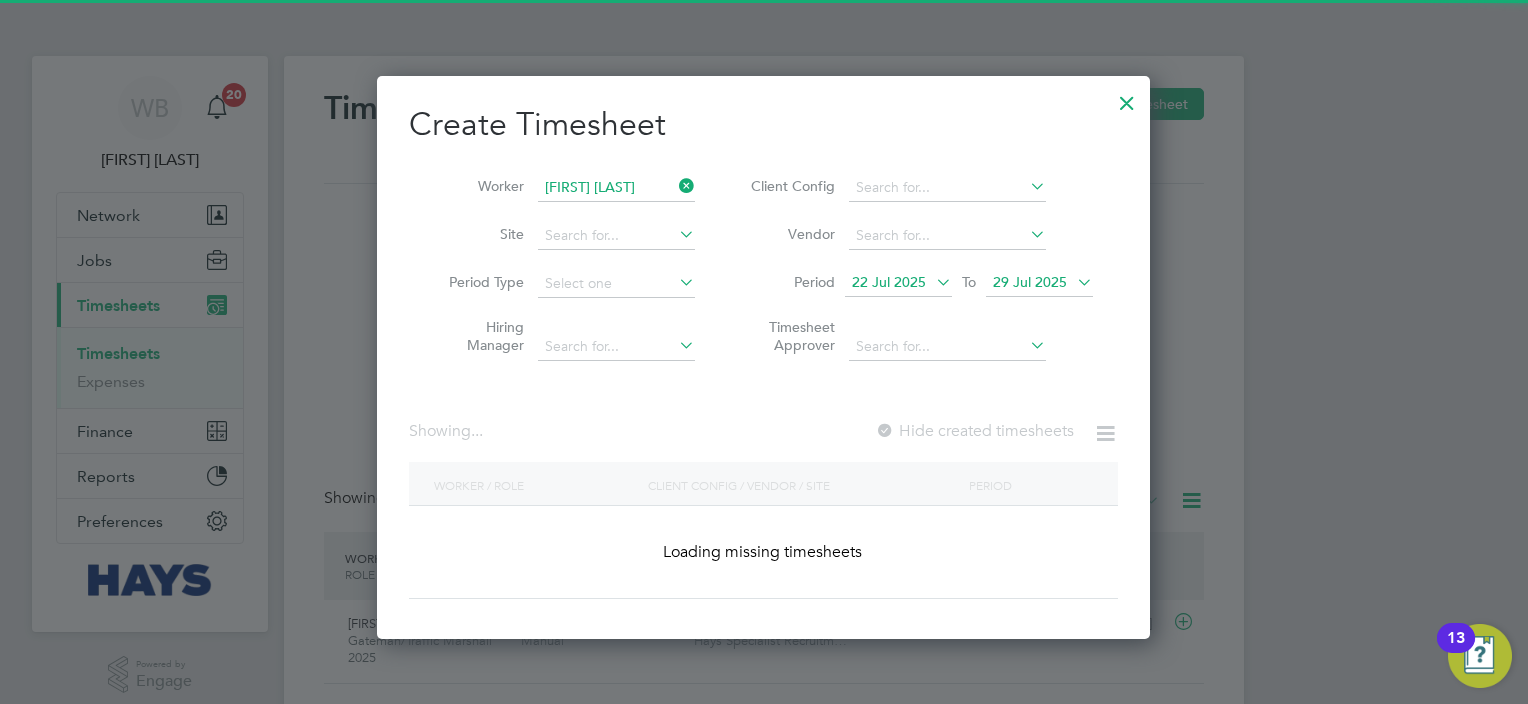 scroll, scrollTop: 10, scrollLeft: 10, axis: both 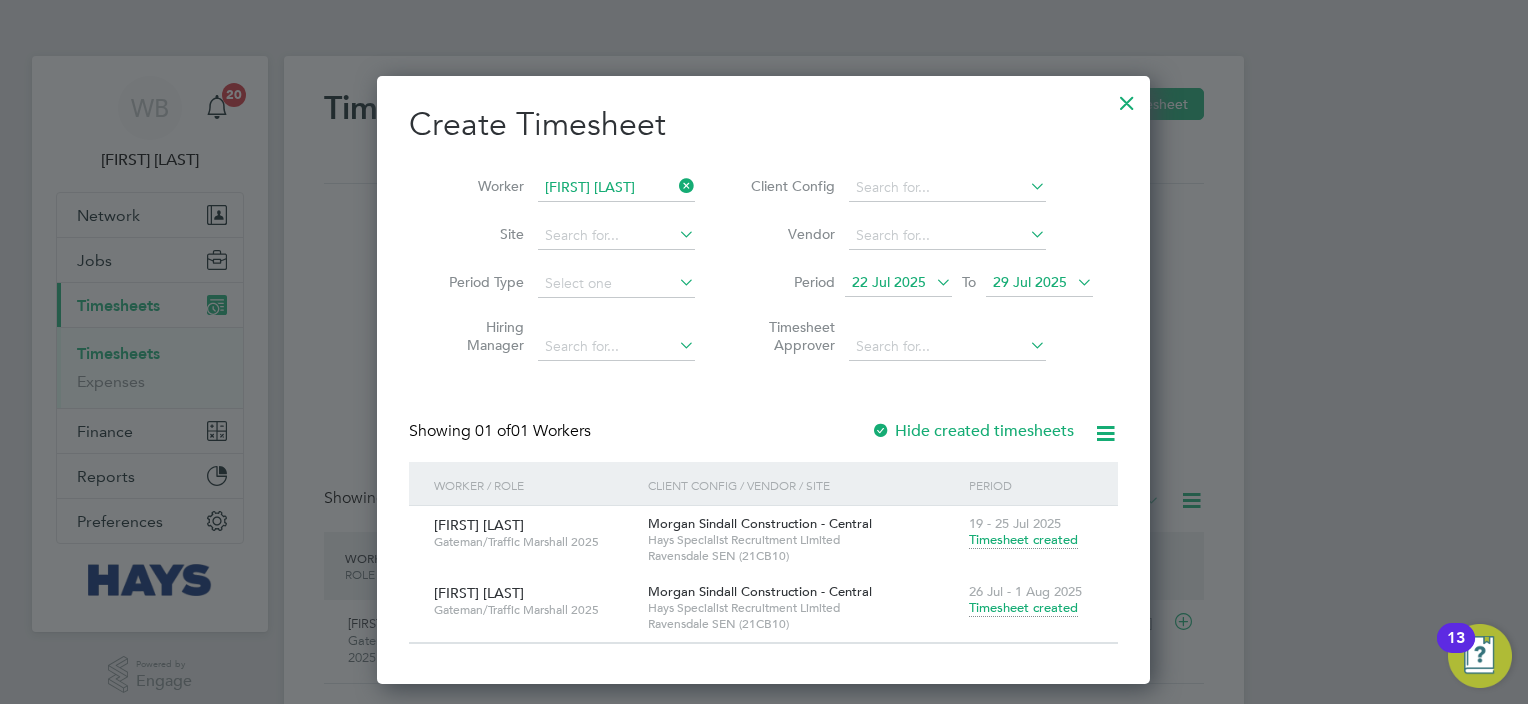 click on "Timesheet created" at bounding box center [1023, 608] 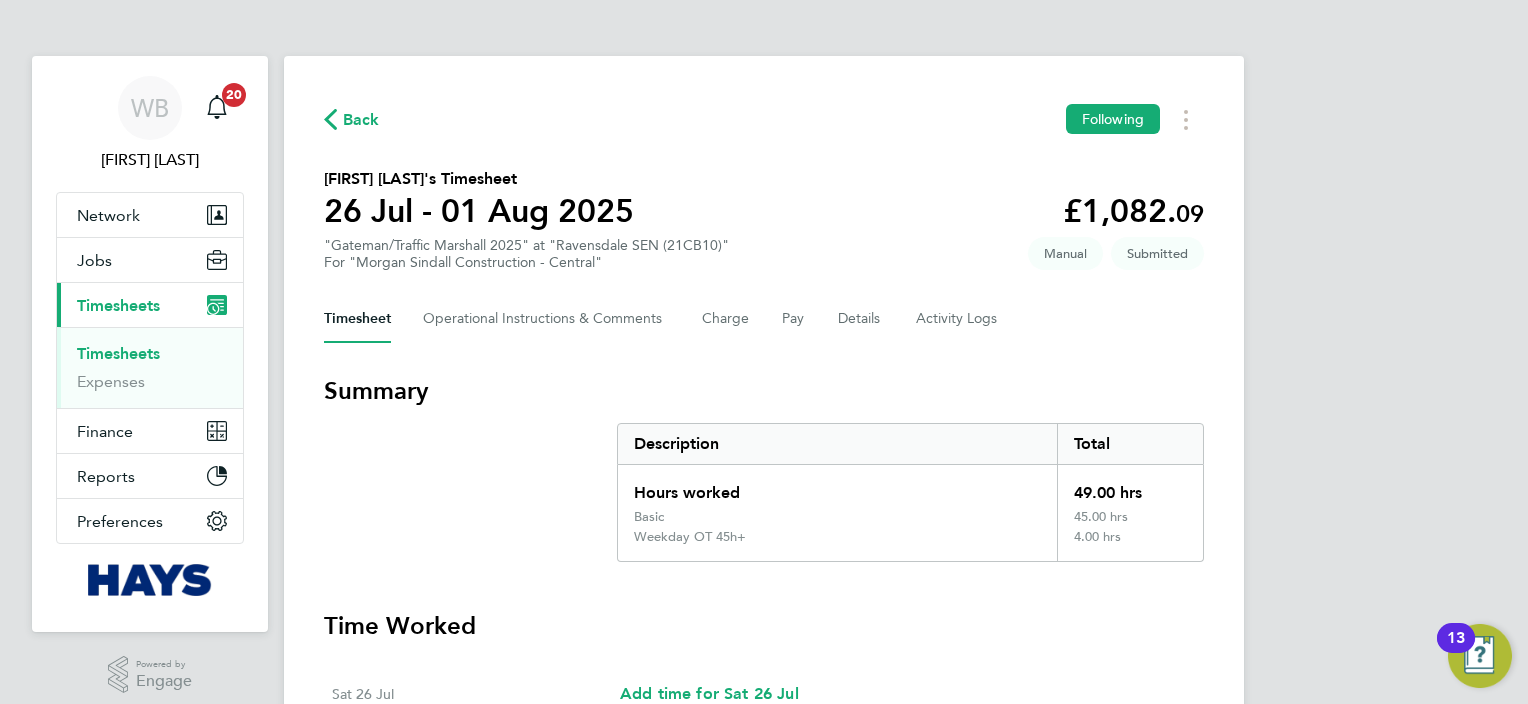 click on "Timesheets" at bounding box center [118, 353] 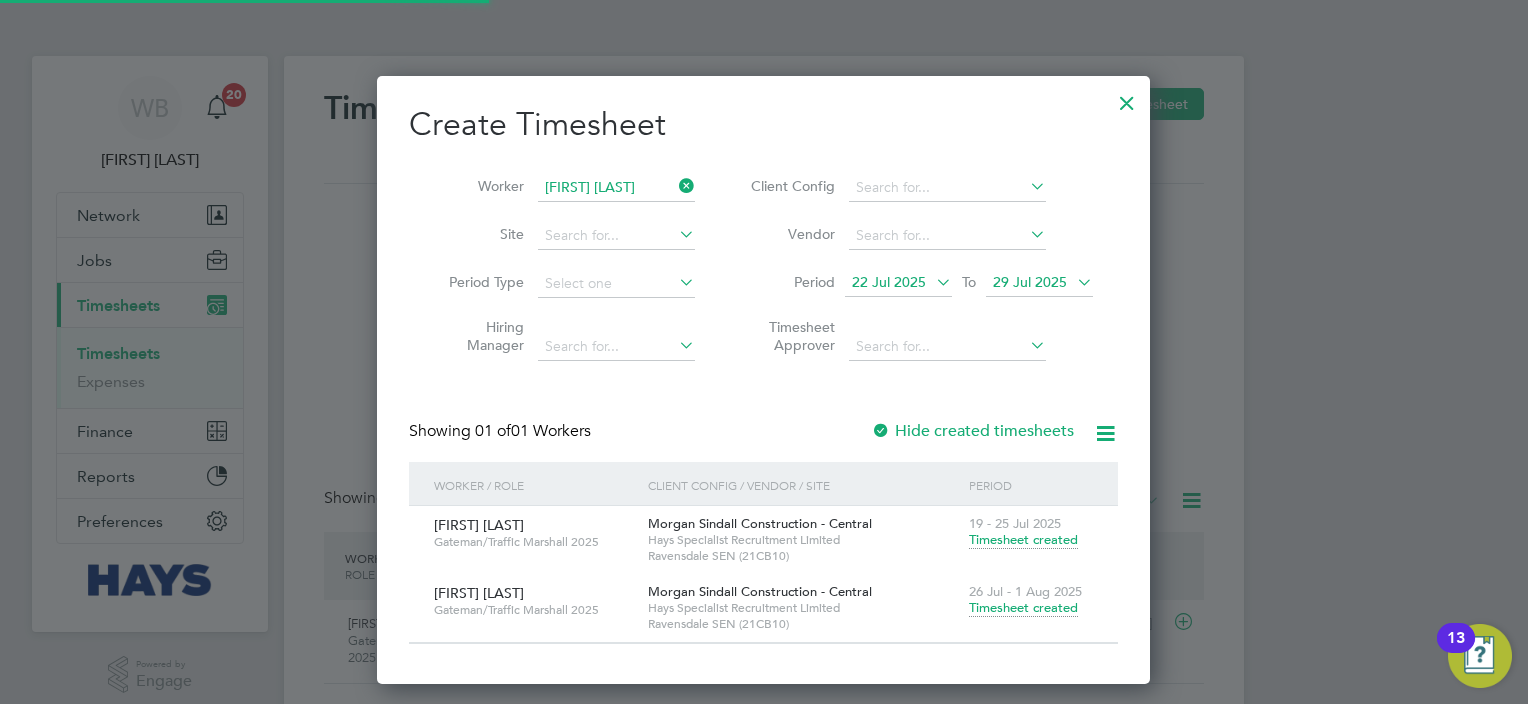 scroll, scrollTop: 9, scrollLeft: 10, axis: both 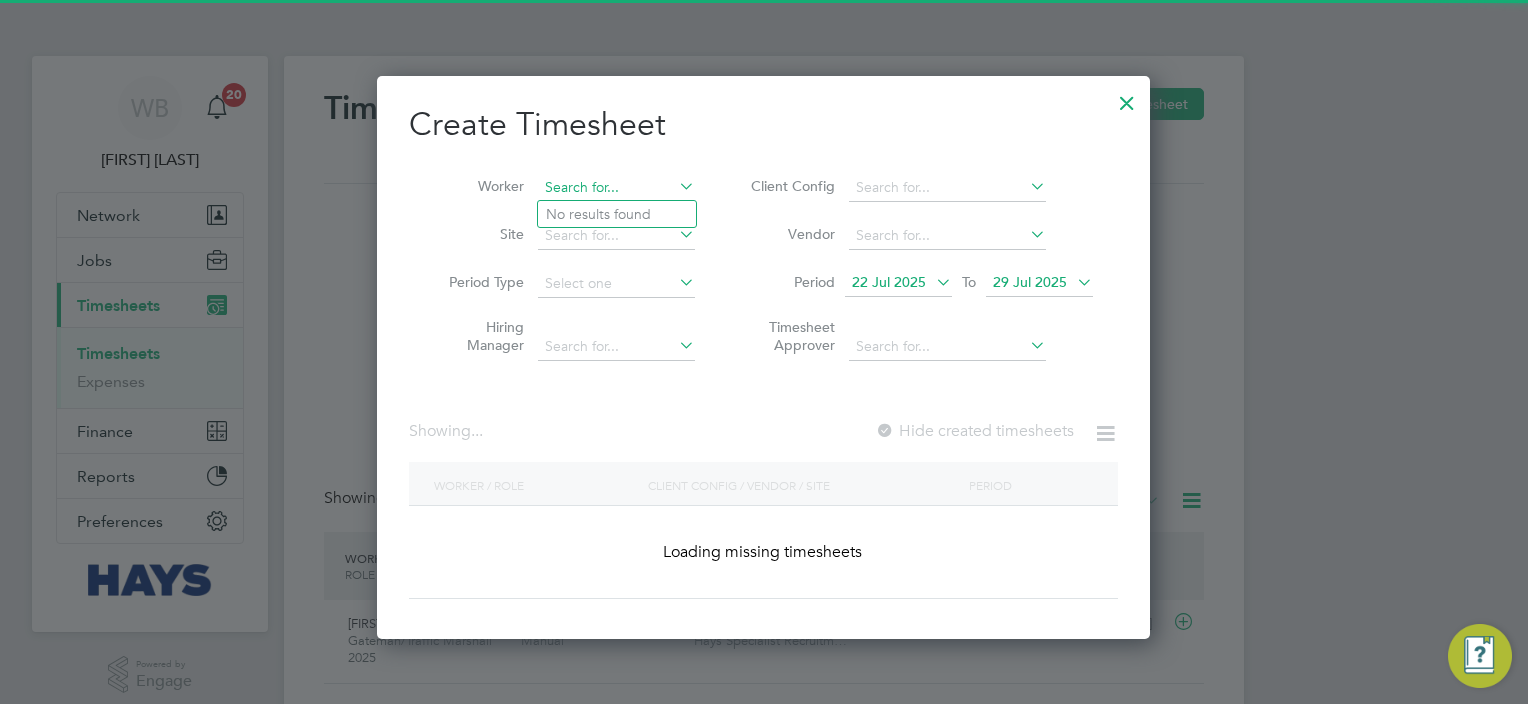 click at bounding box center (616, 188) 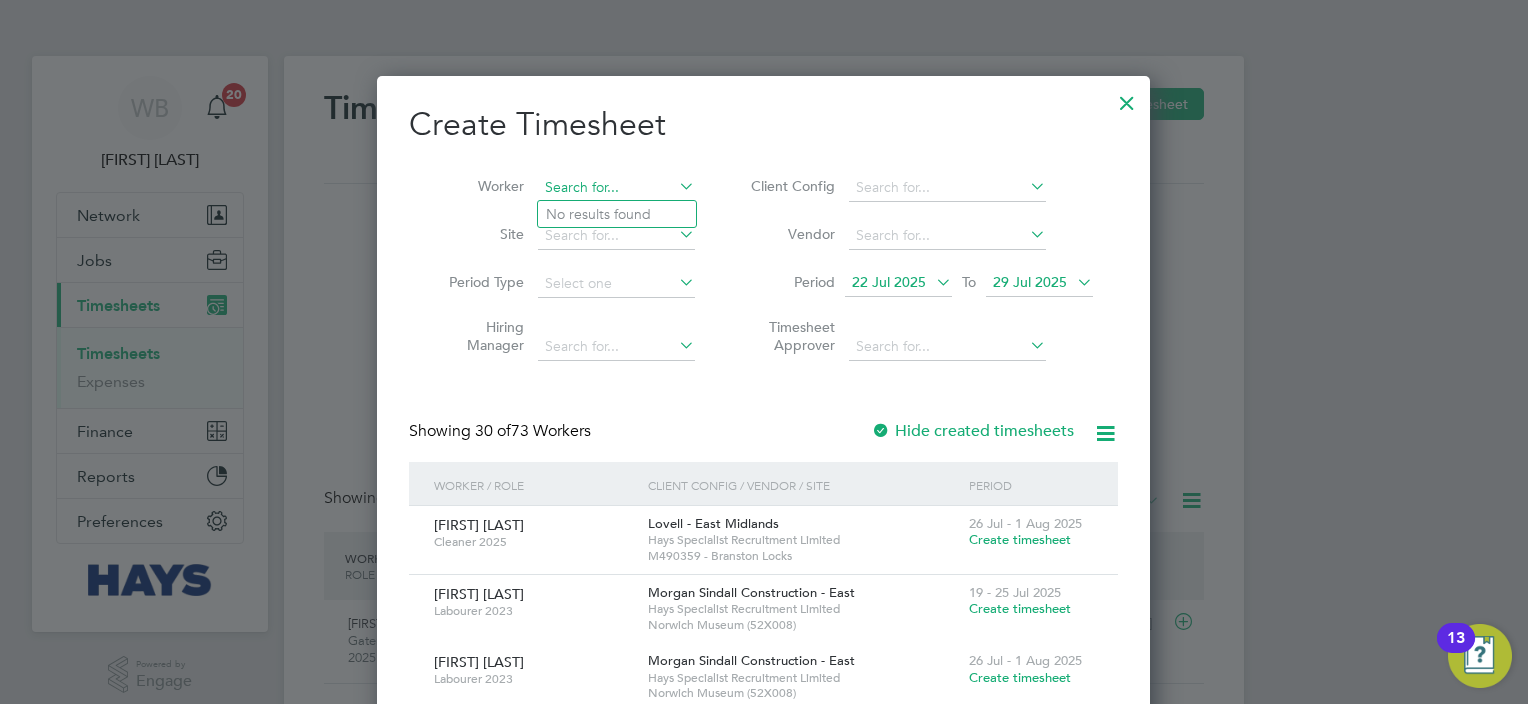 scroll, scrollTop: 9, scrollLeft: 10, axis: both 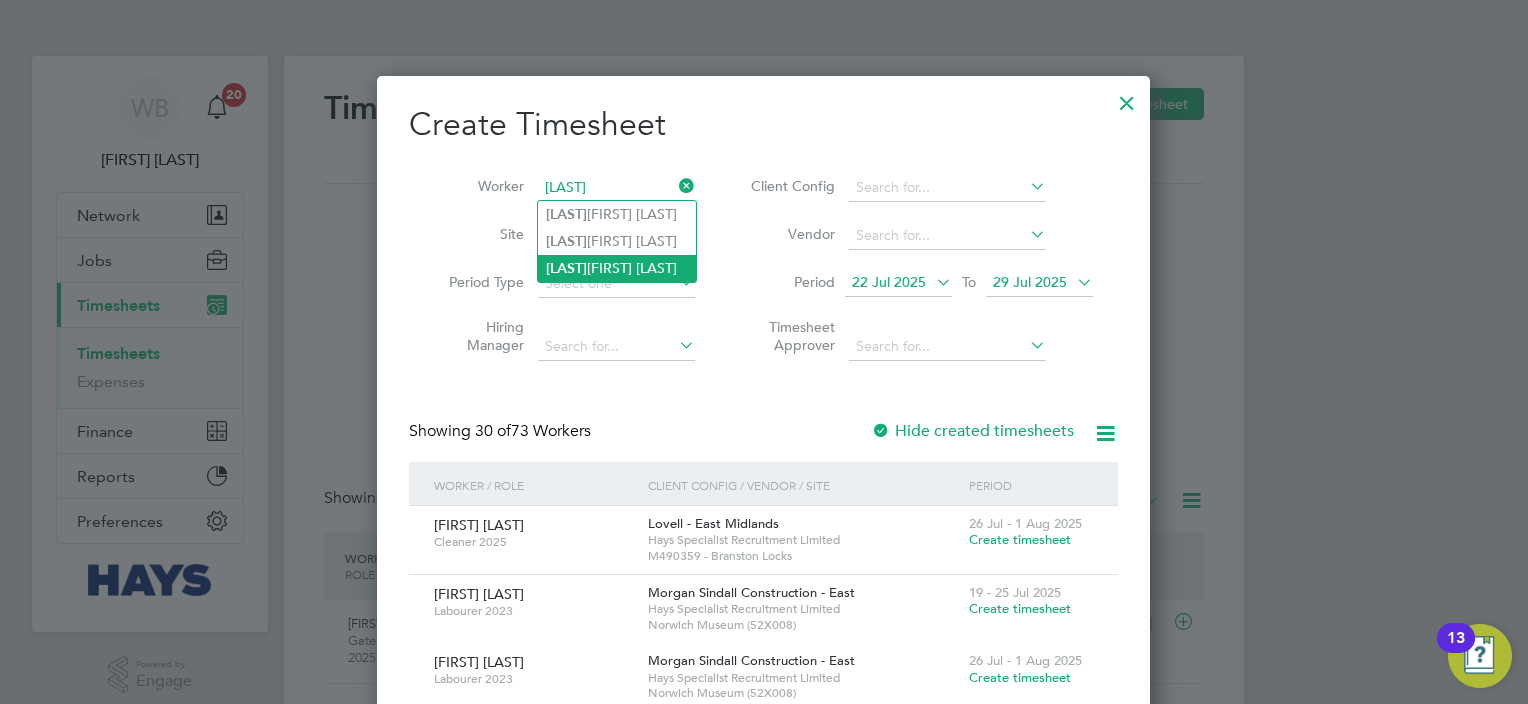 click on "[FIRST] [LAST]" 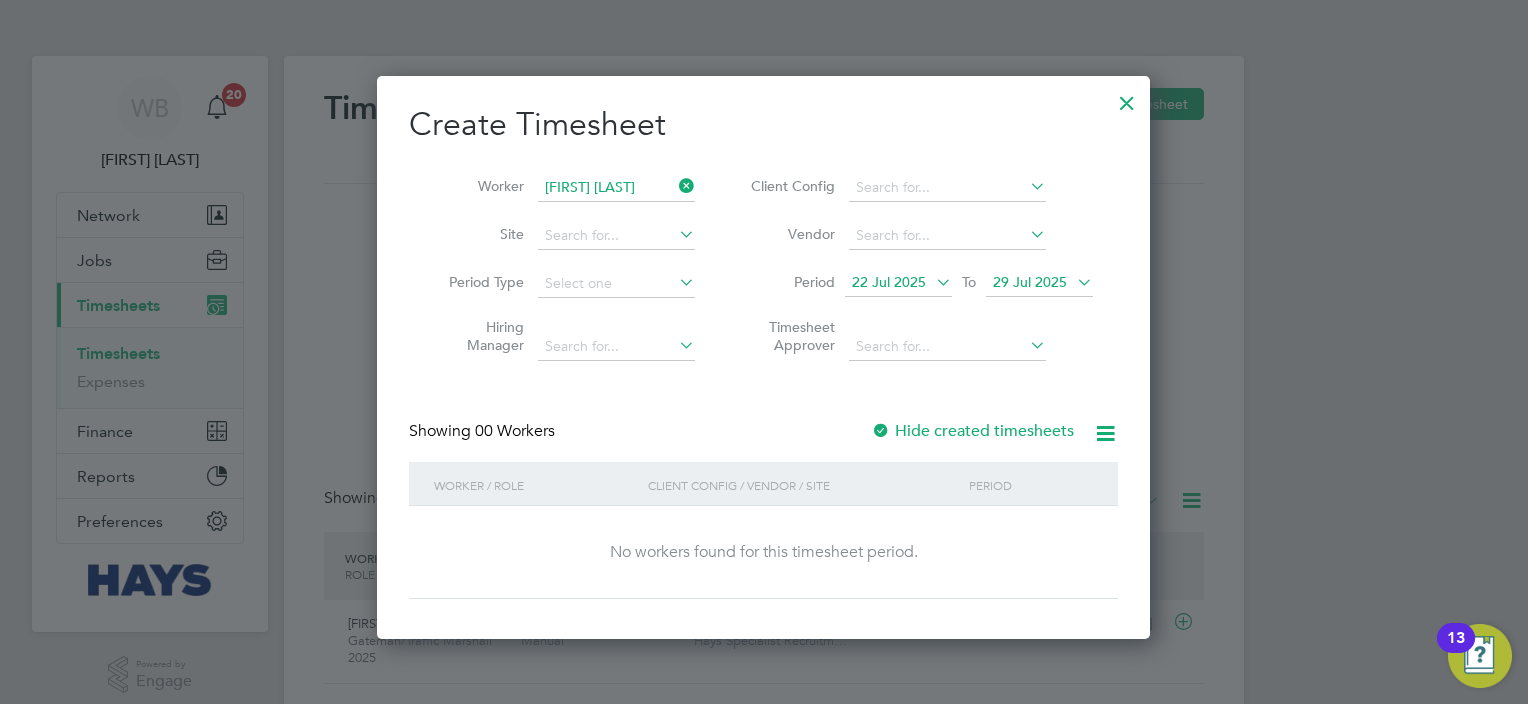 click on "Hide created timesheets" at bounding box center (972, 431) 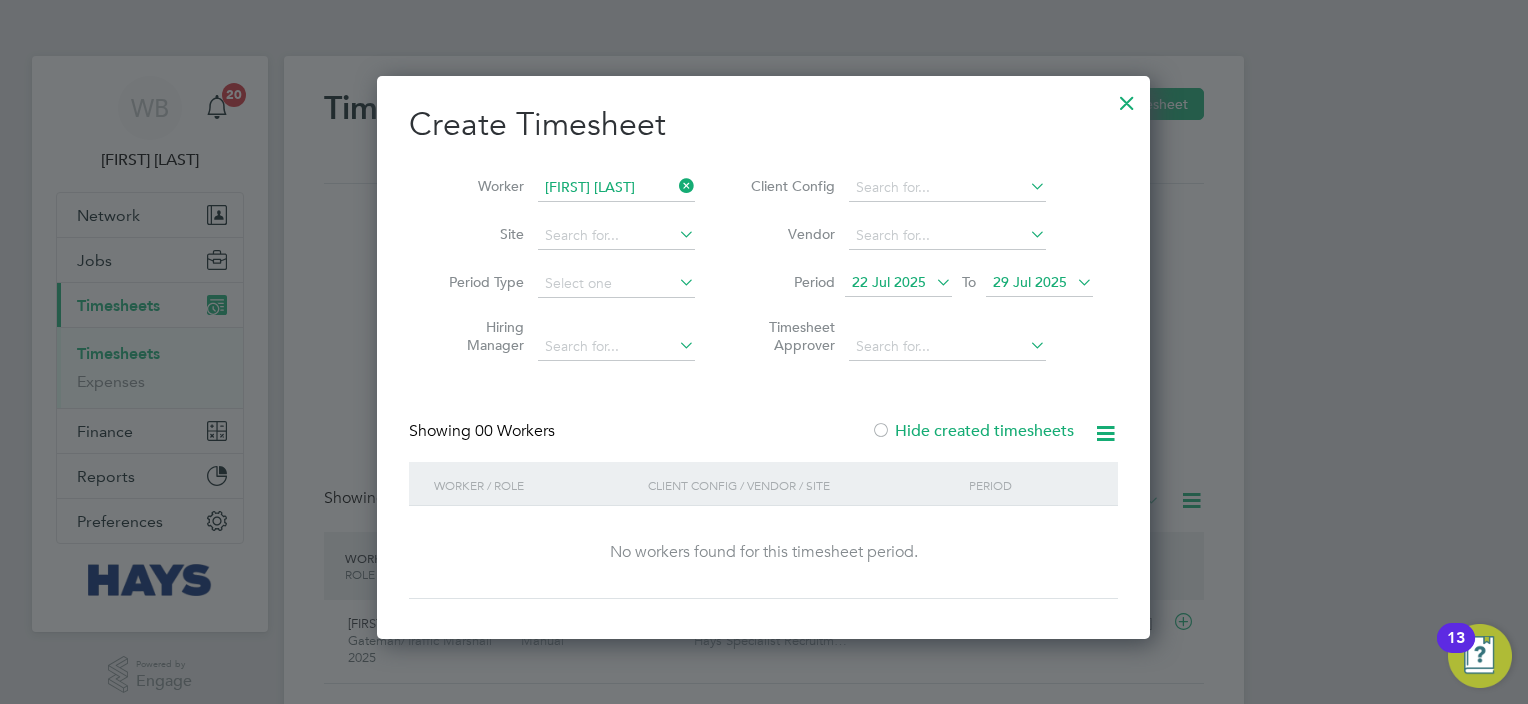 click on "Hide created timesheets" at bounding box center (972, 431) 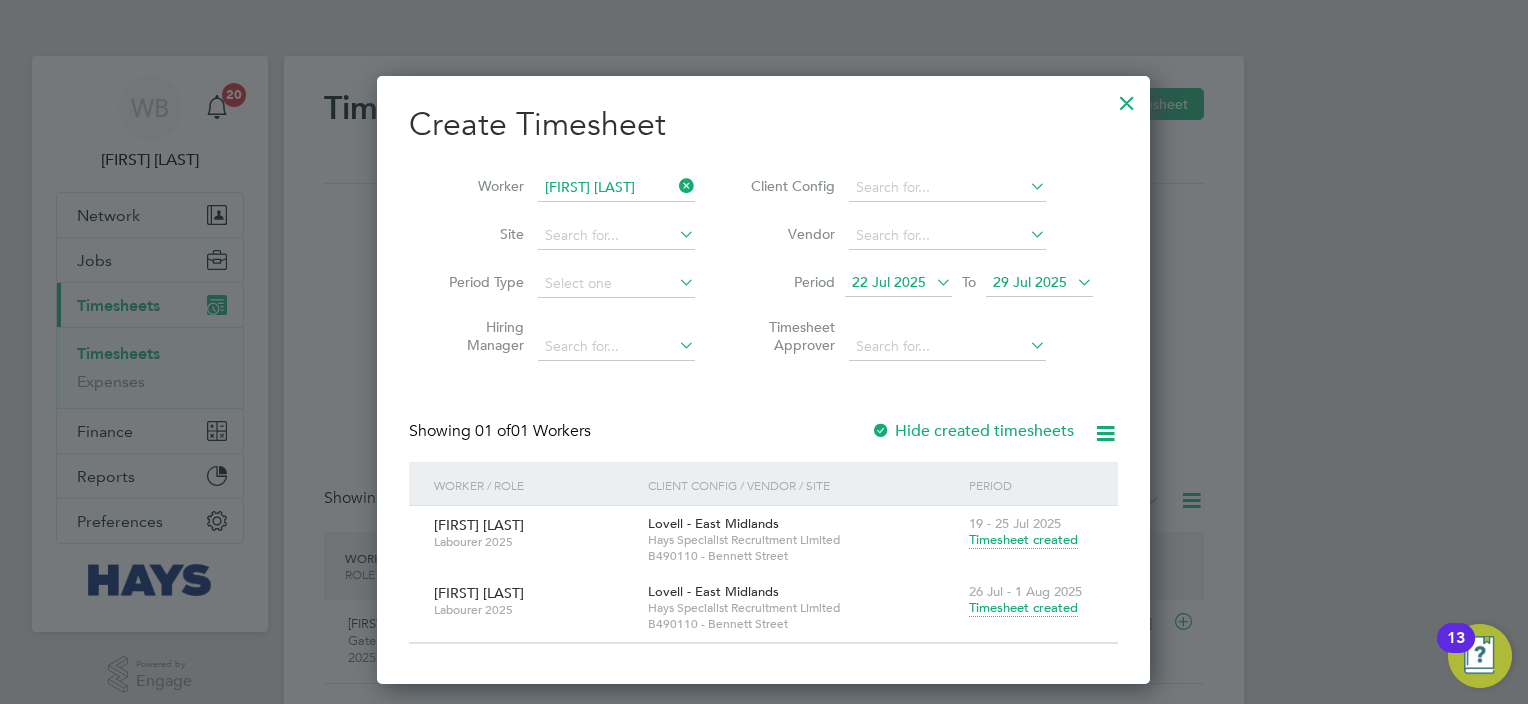 click on "Timesheet created" at bounding box center [1023, 608] 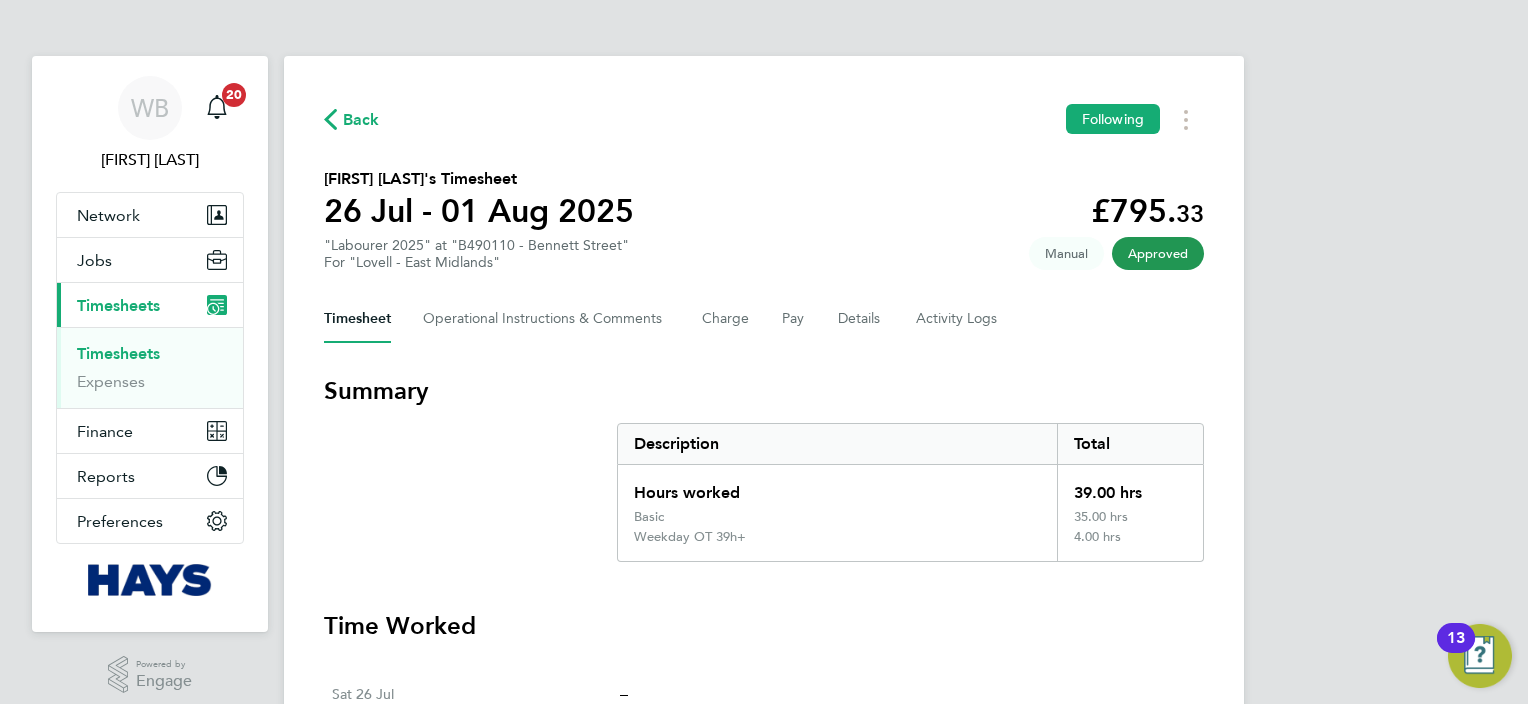 click on "Back" 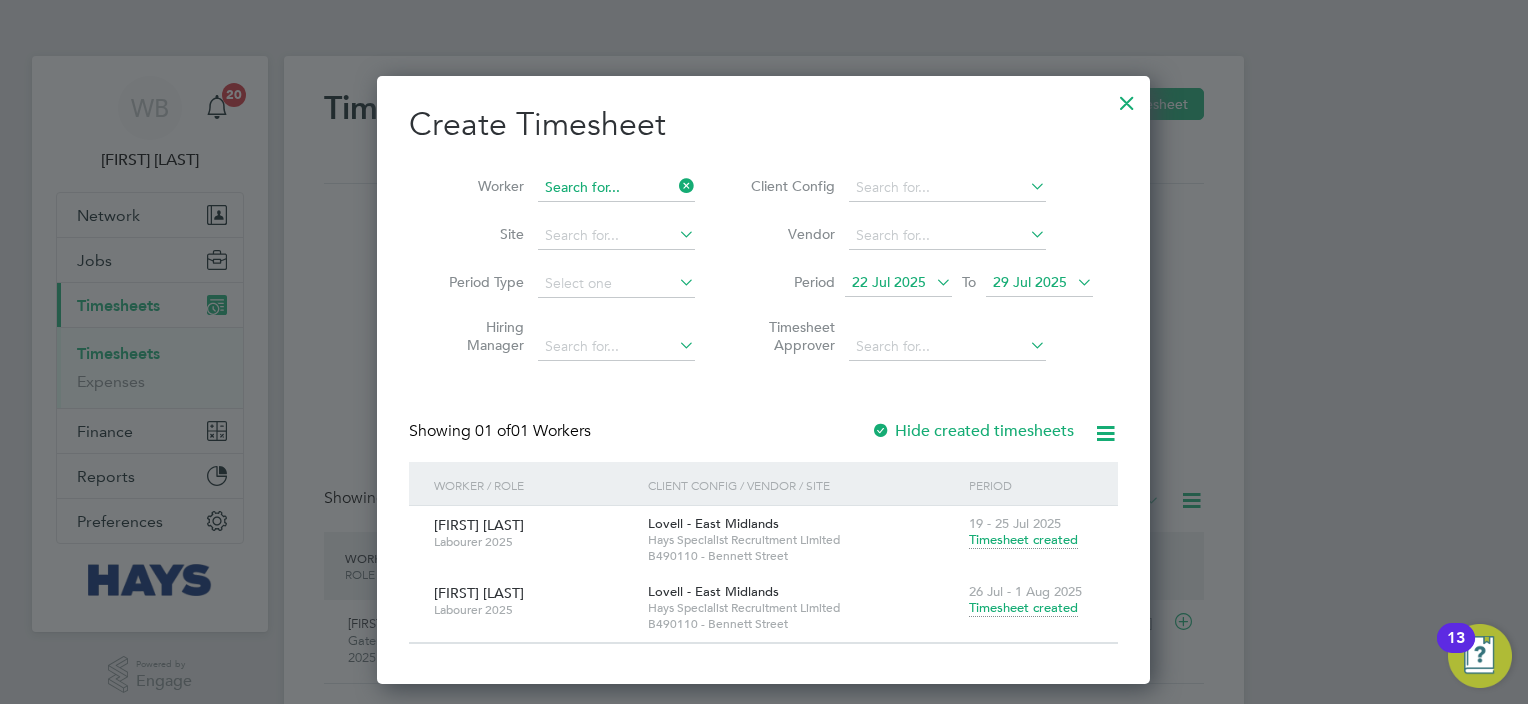 click at bounding box center (616, 188) 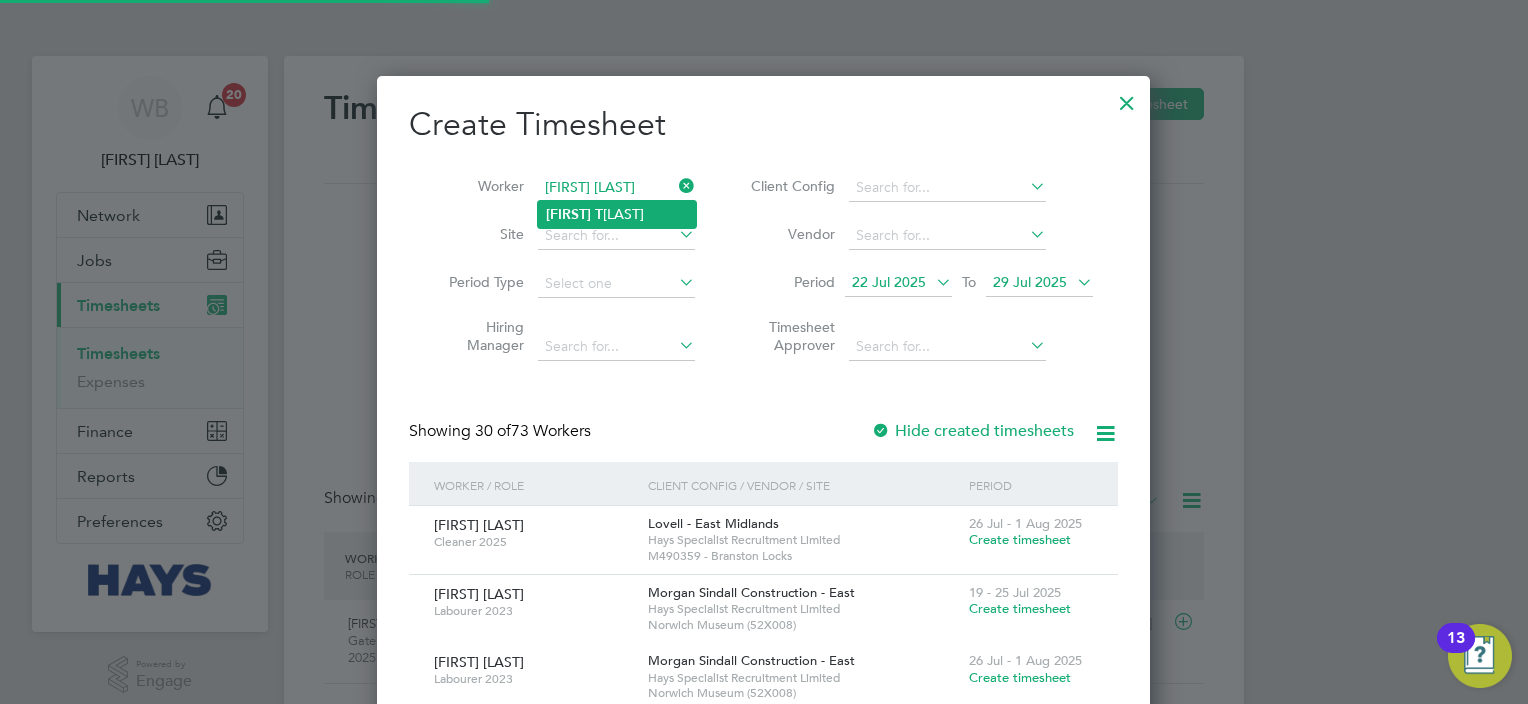 click on "[FIRST] [MIDDLE] [LAST]" 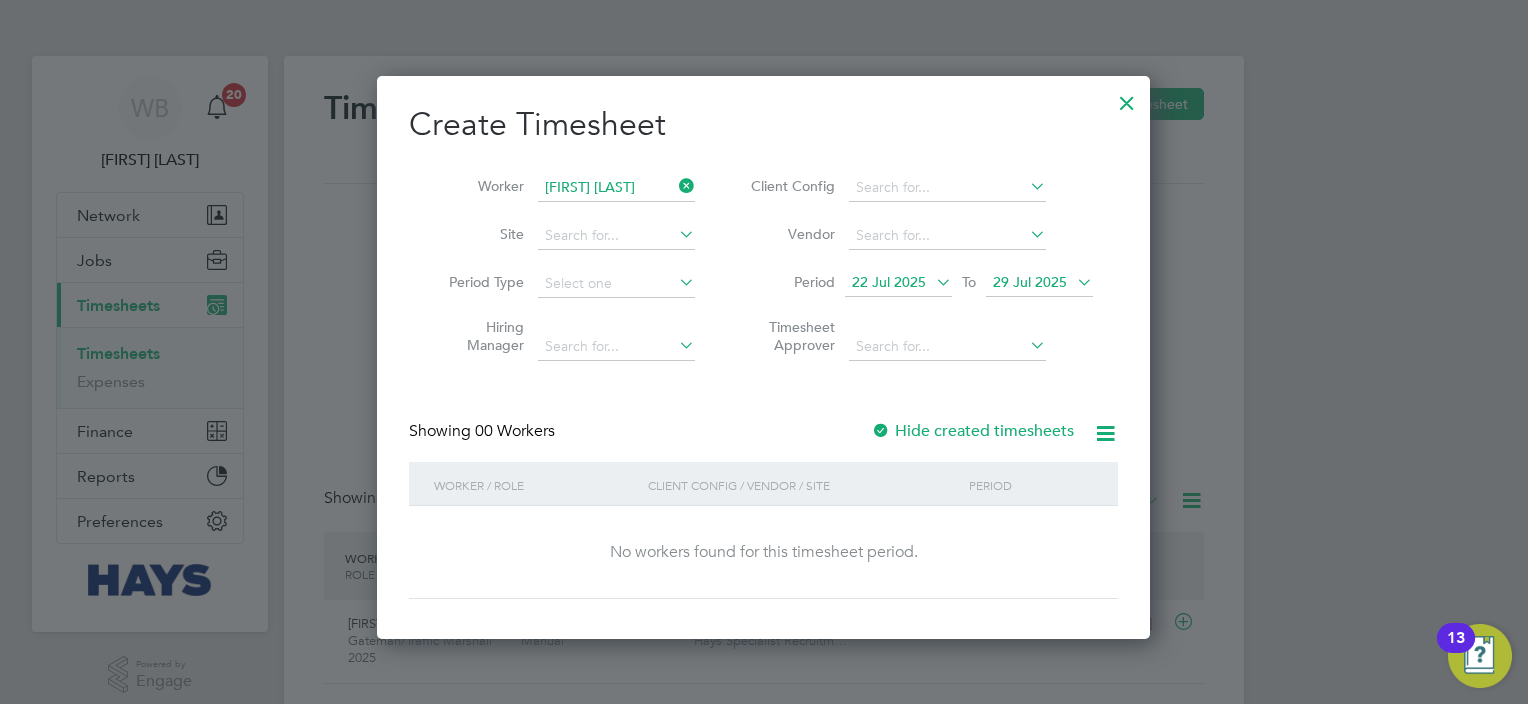 click on "Hide created timesheets" at bounding box center [972, 431] 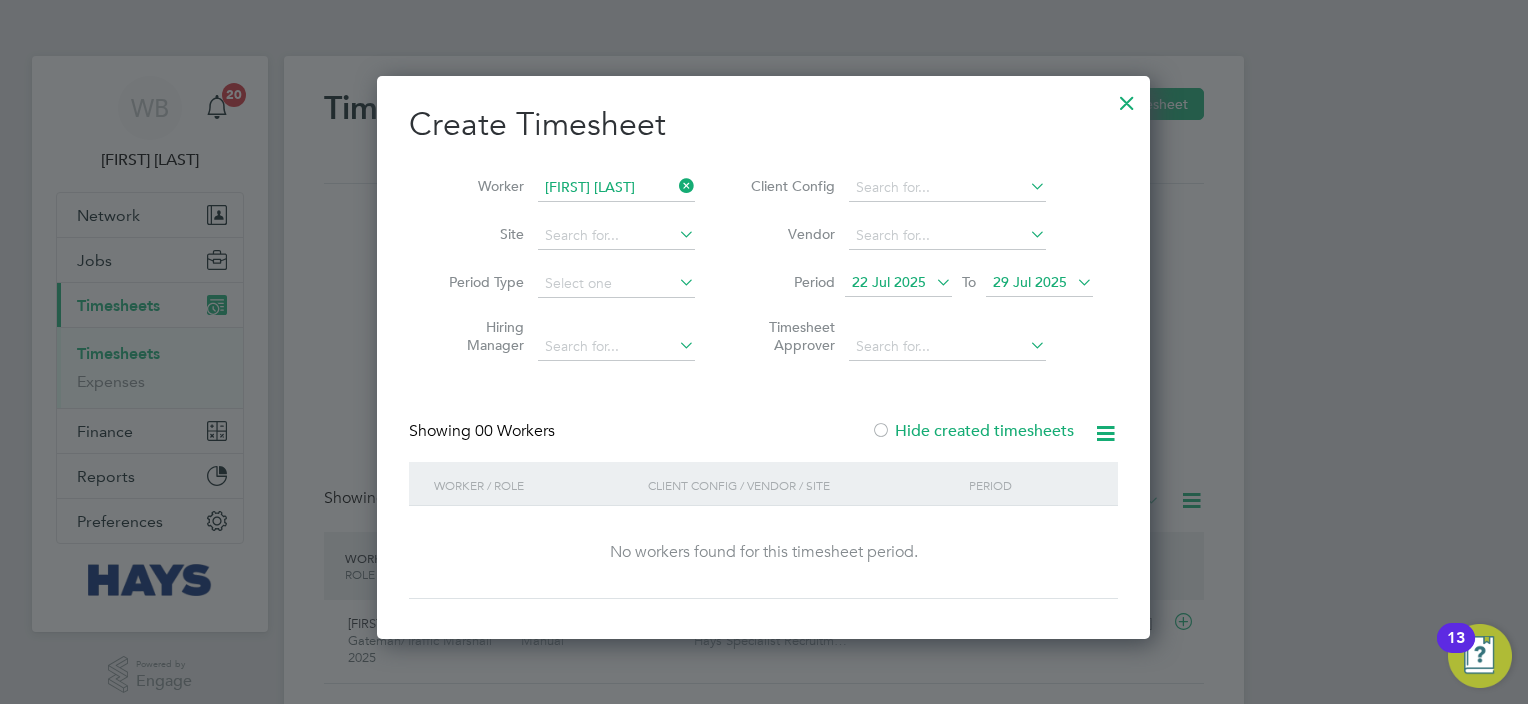 click on "Hide created timesheets" at bounding box center (972, 431) 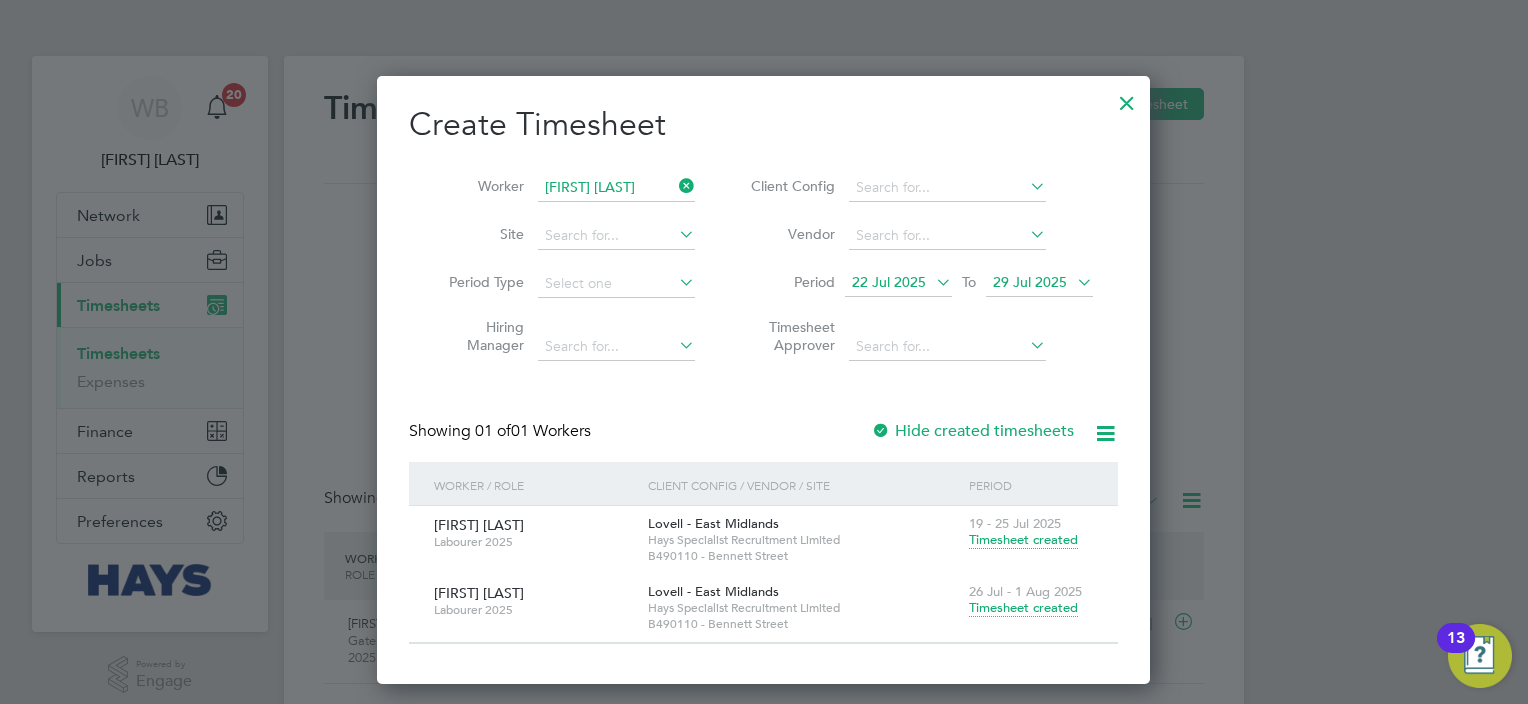 click on "Timesheet created" at bounding box center (1023, 608) 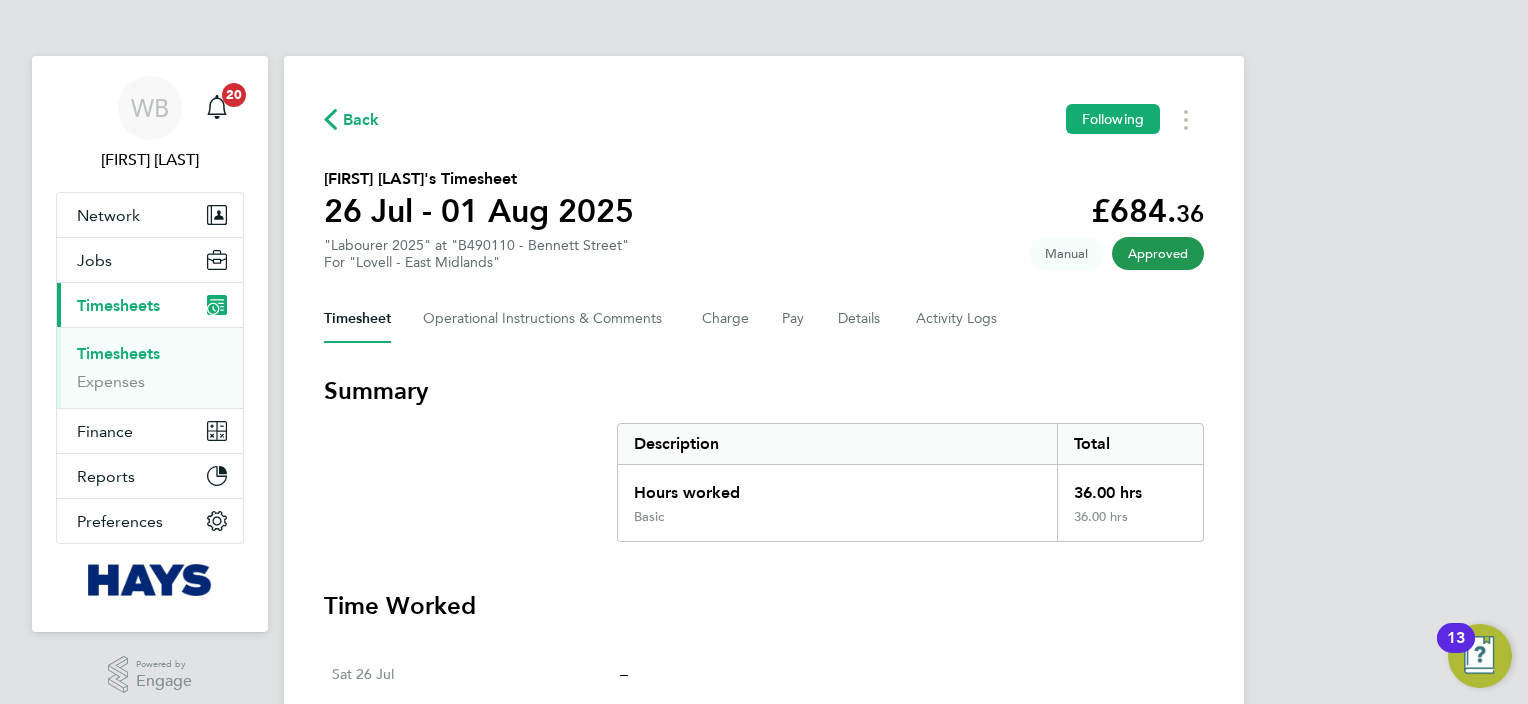 click 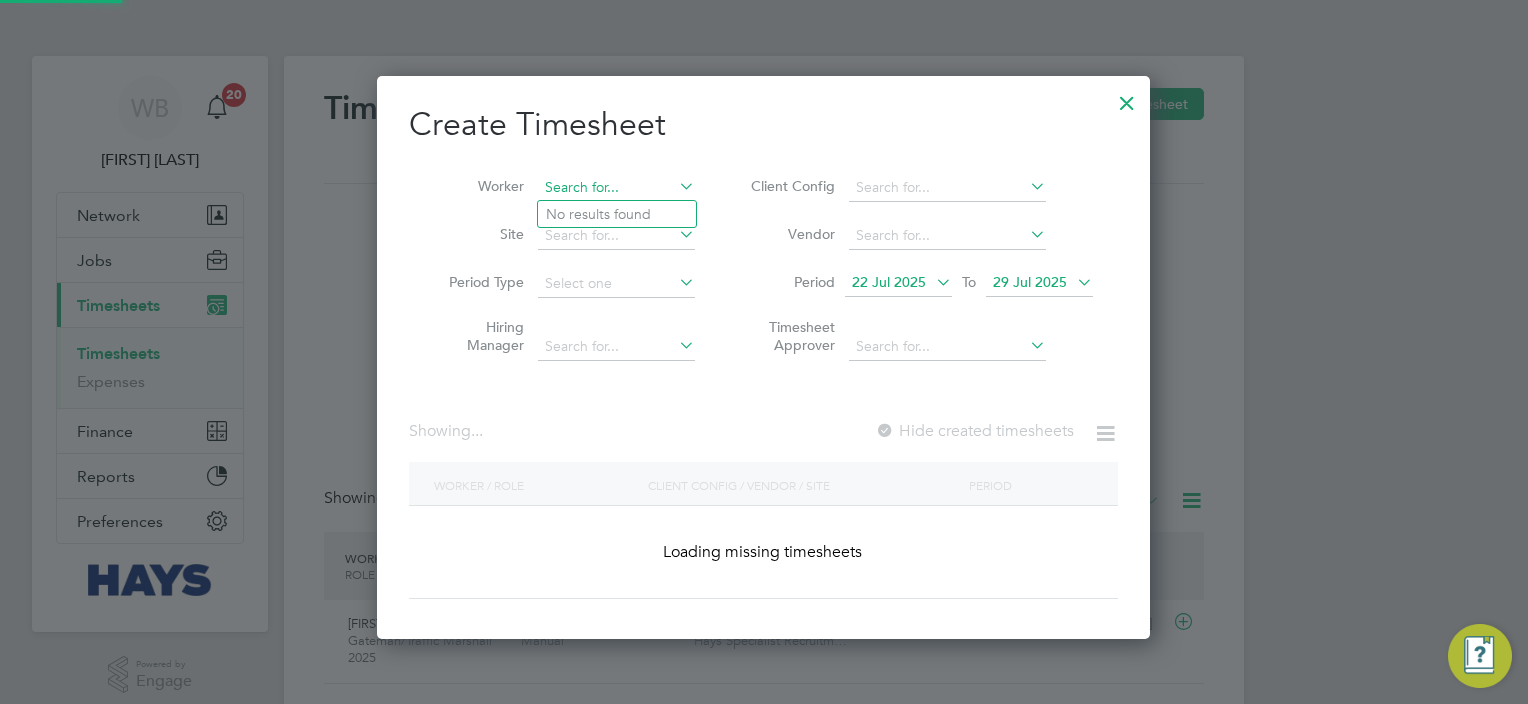 click at bounding box center (616, 188) 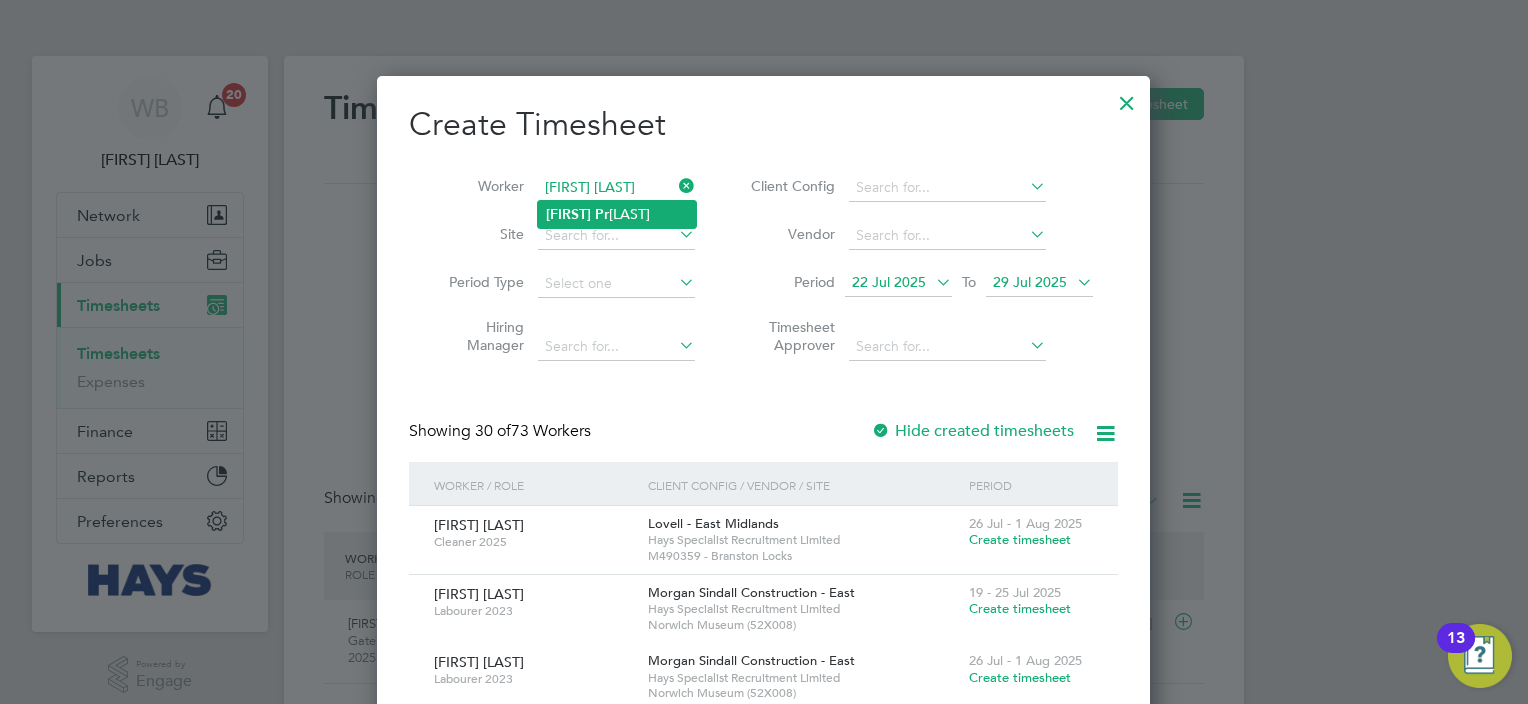 click on "[FIRST] [MIDDLE] [LAST]" 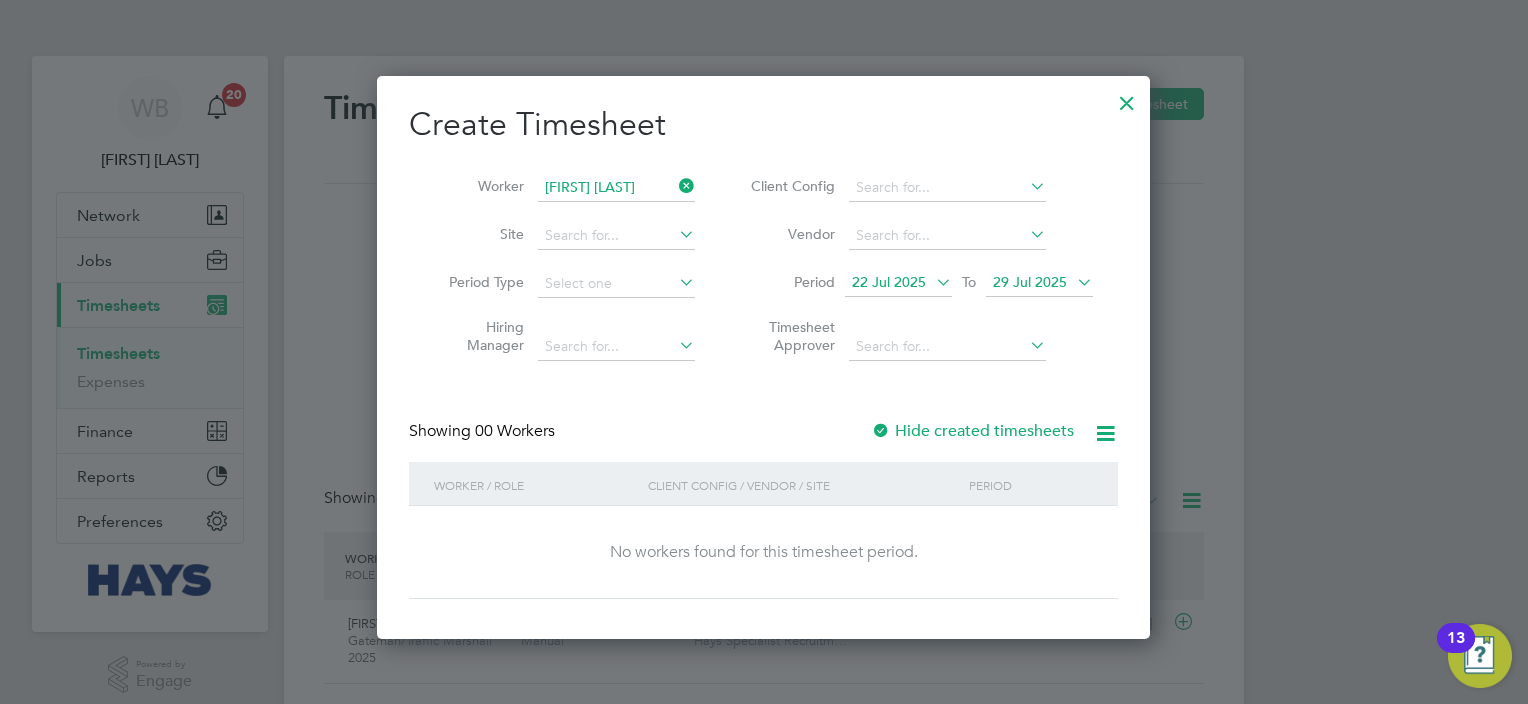 click on "Hide created timesheets" at bounding box center (974, 431) 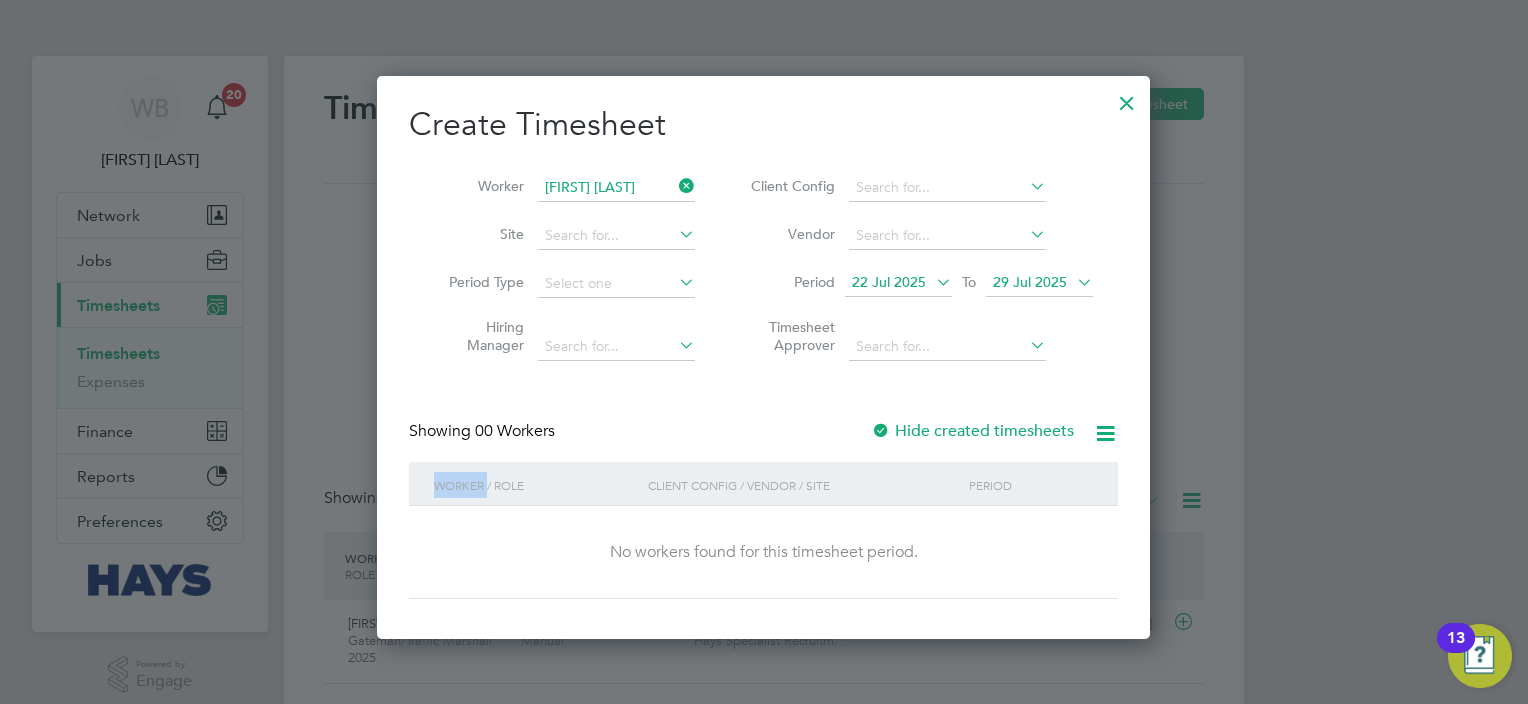 click on "Hide created timesheets" at bounding box center (974, 431) 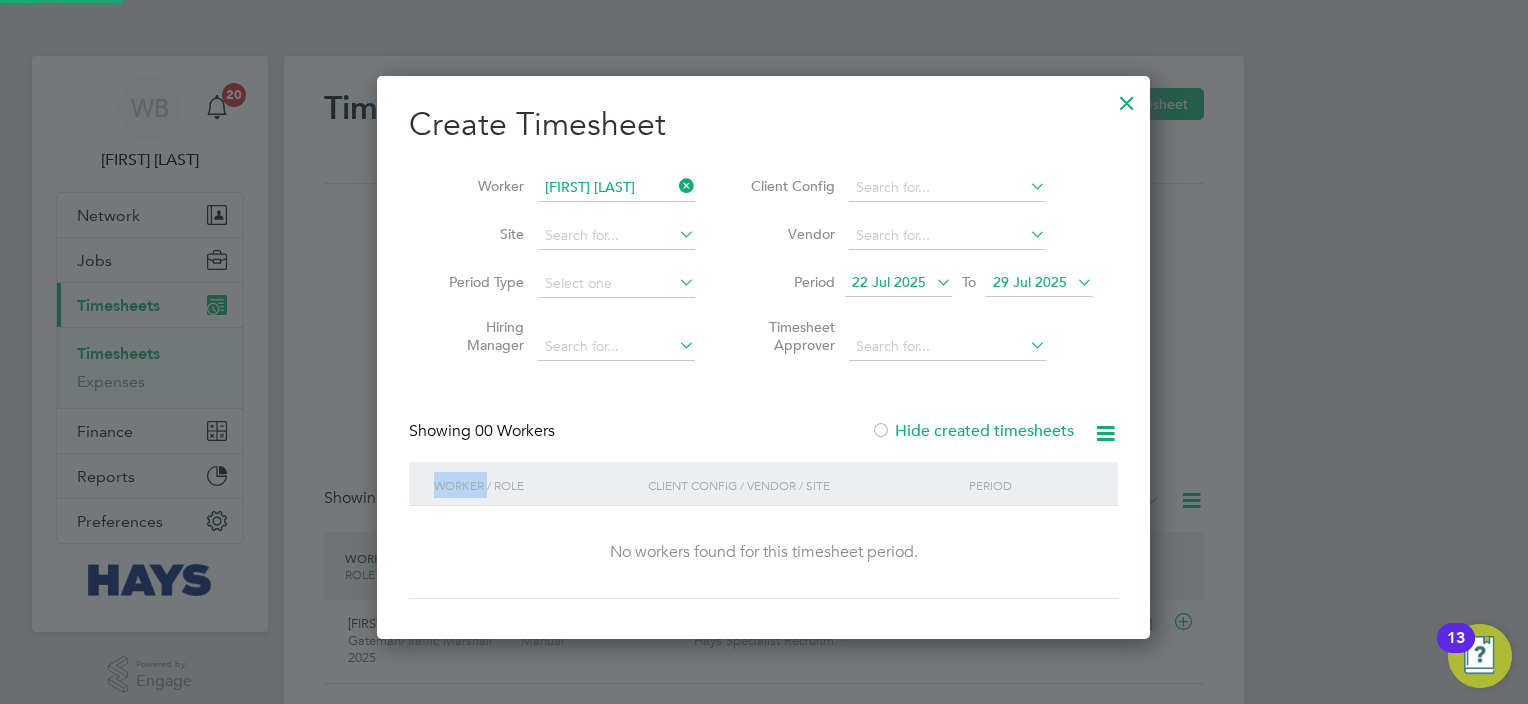 click on "Hide created timesheets" at bounding box center [972, 431] 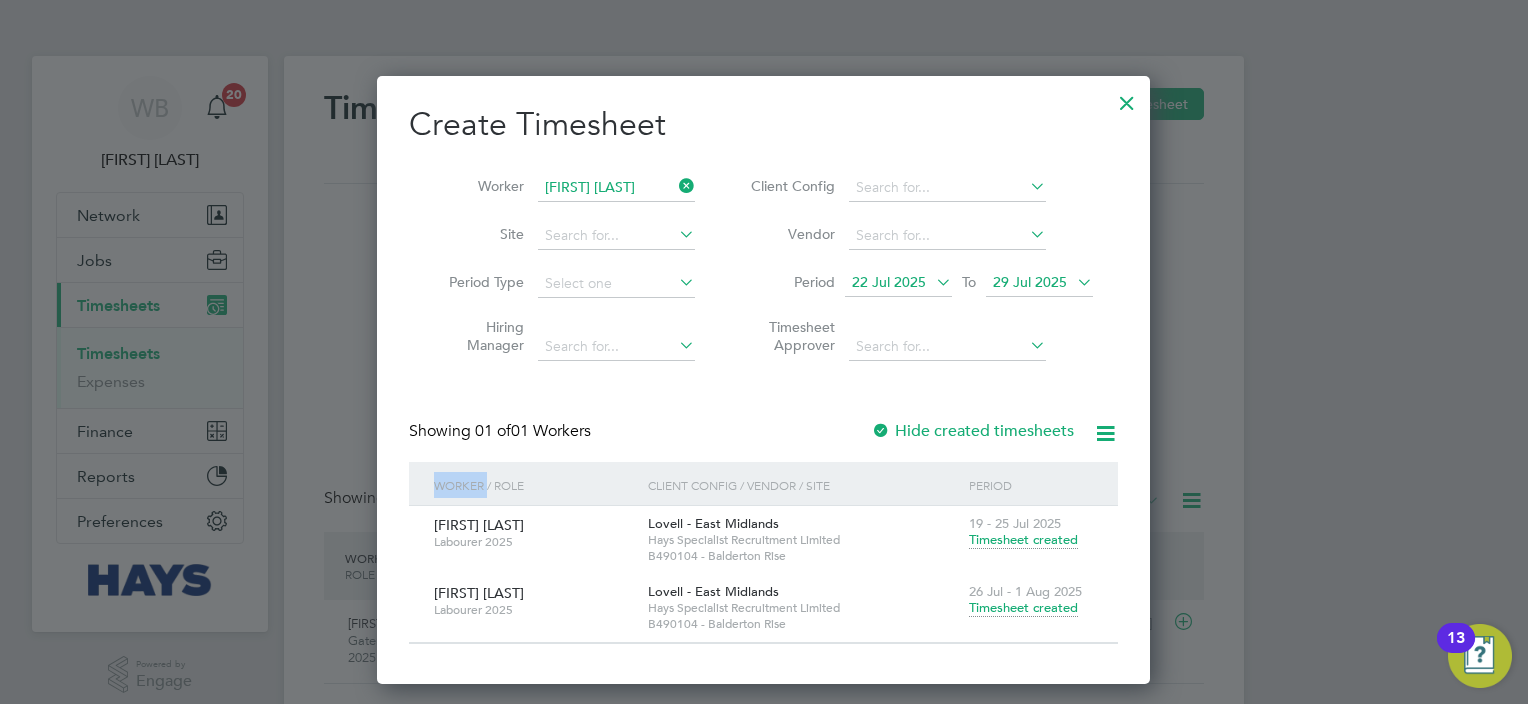 click on "Timesheet created" at bounding box center [1023, 608] 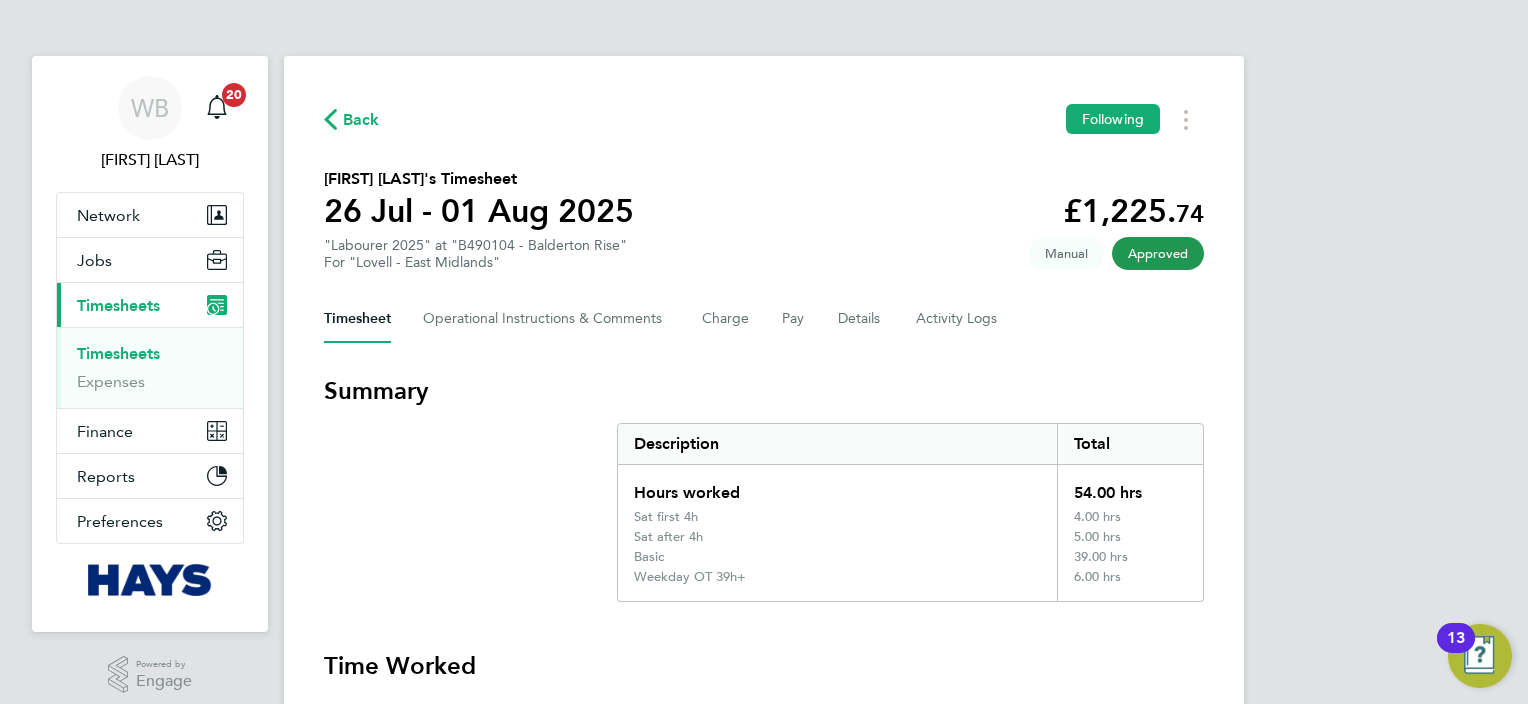 click on "Timesheets" at bounding box center [118, 353] 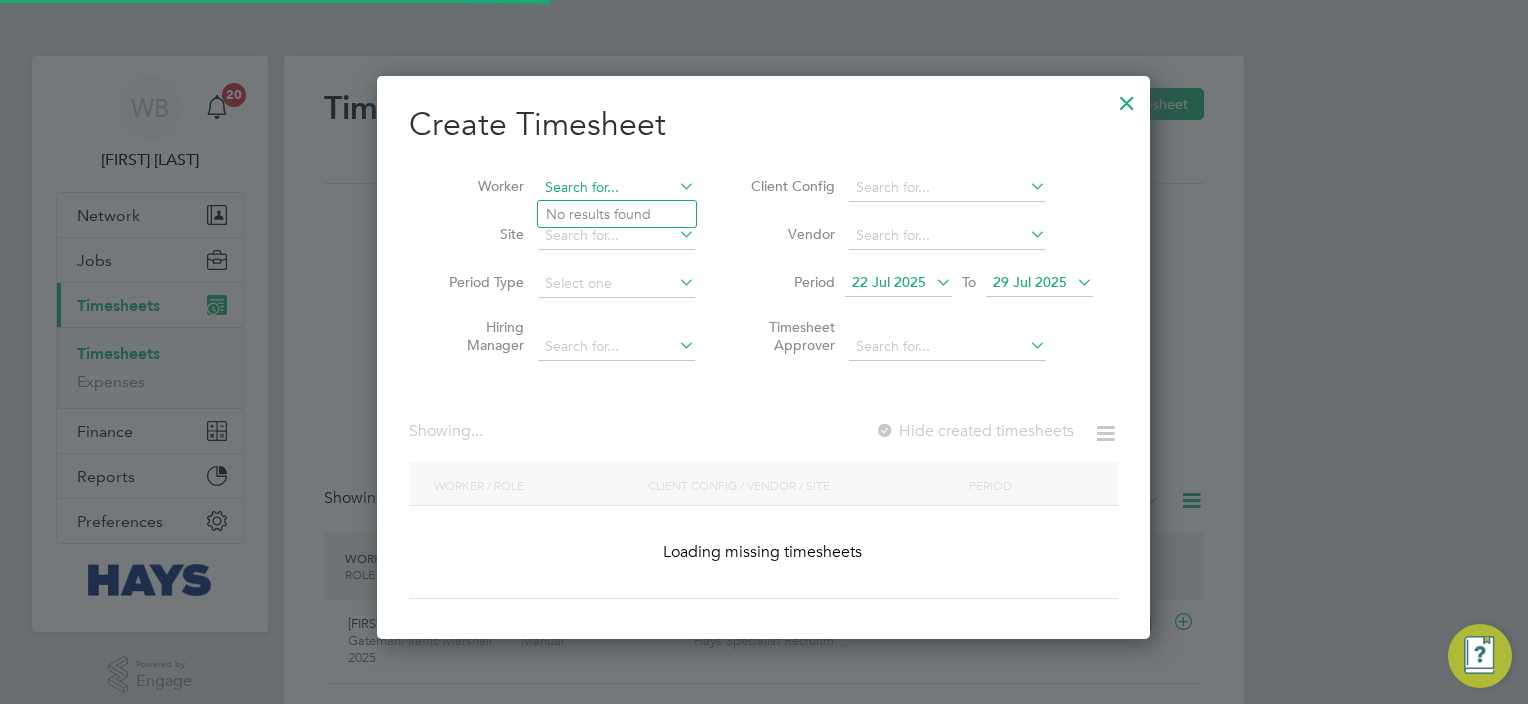 click at bounding box center (616, 188) 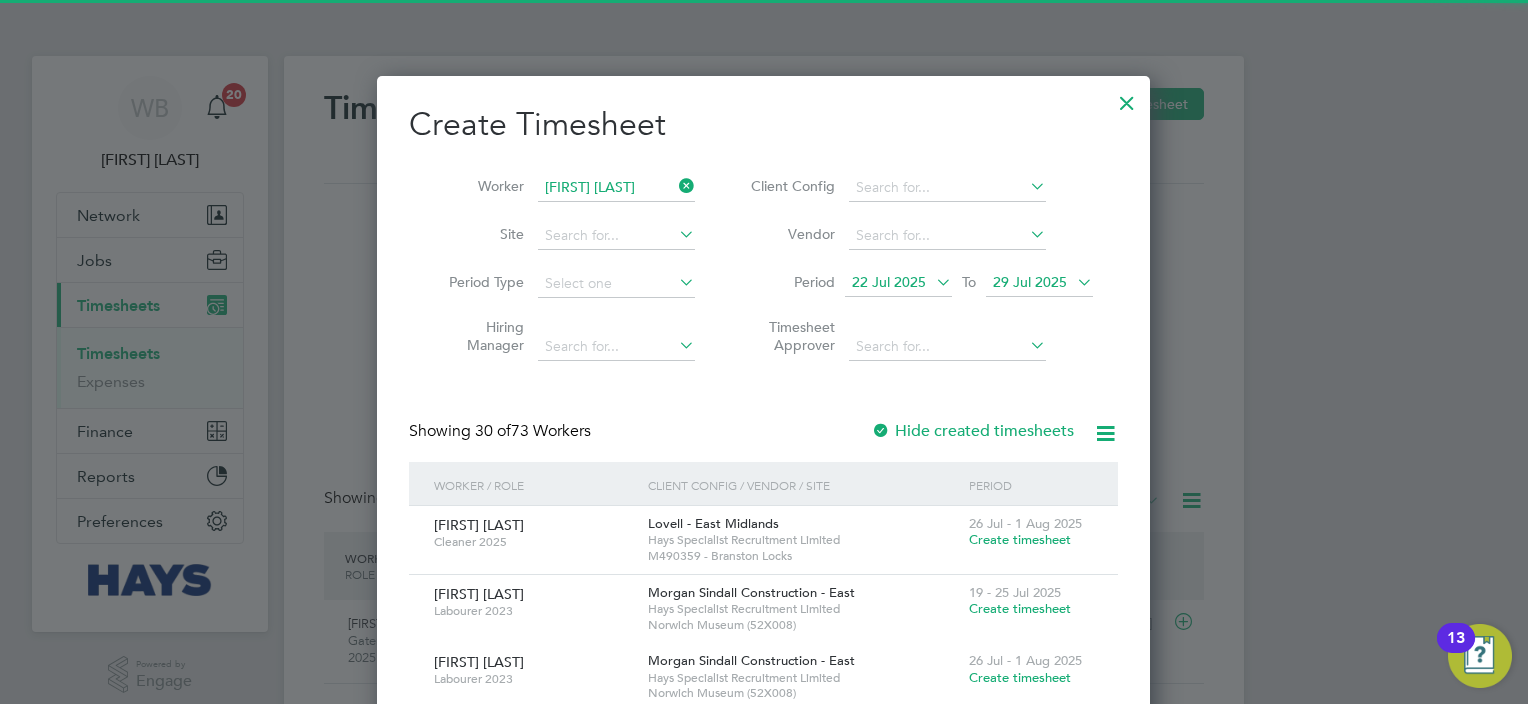 click on "[LAST]" 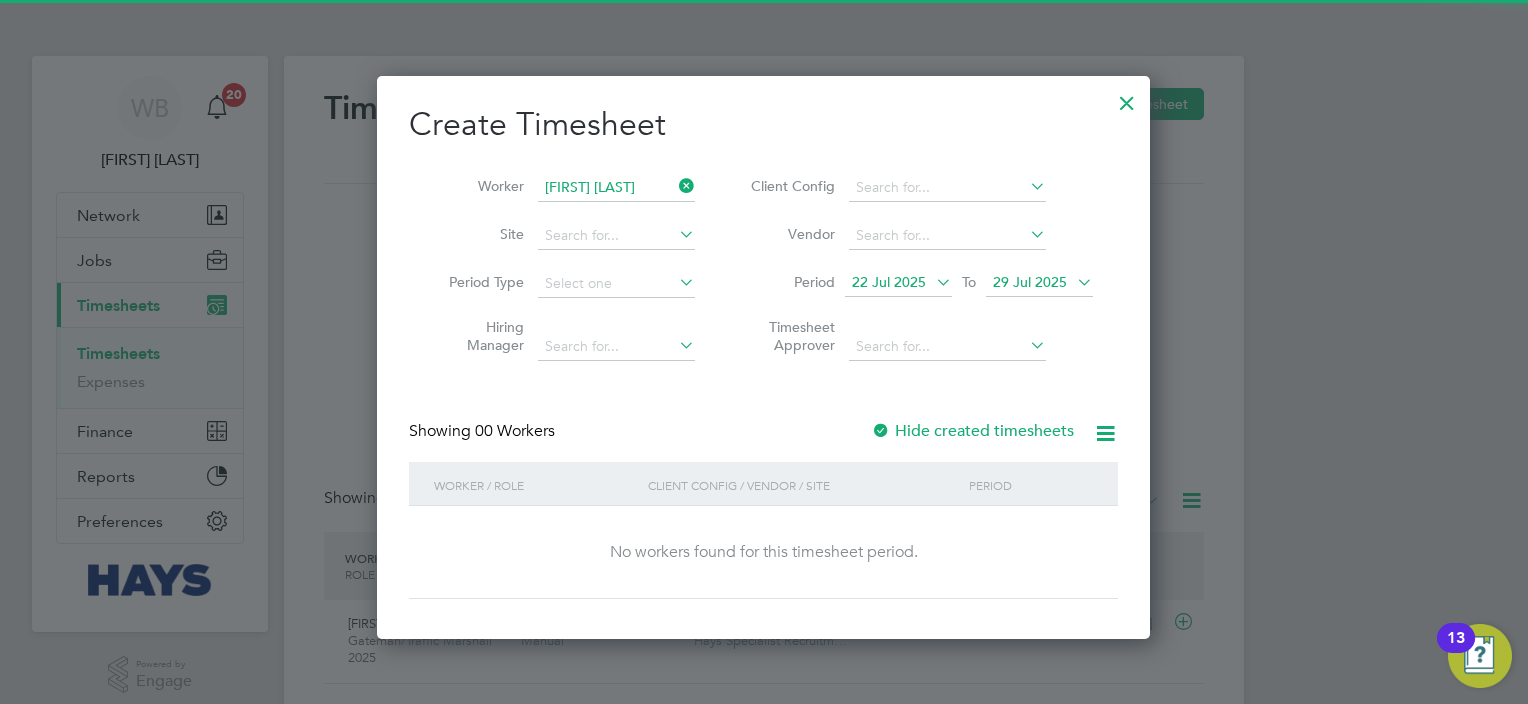 click on "Hide created timesheets" at bounding box center [972, 431] 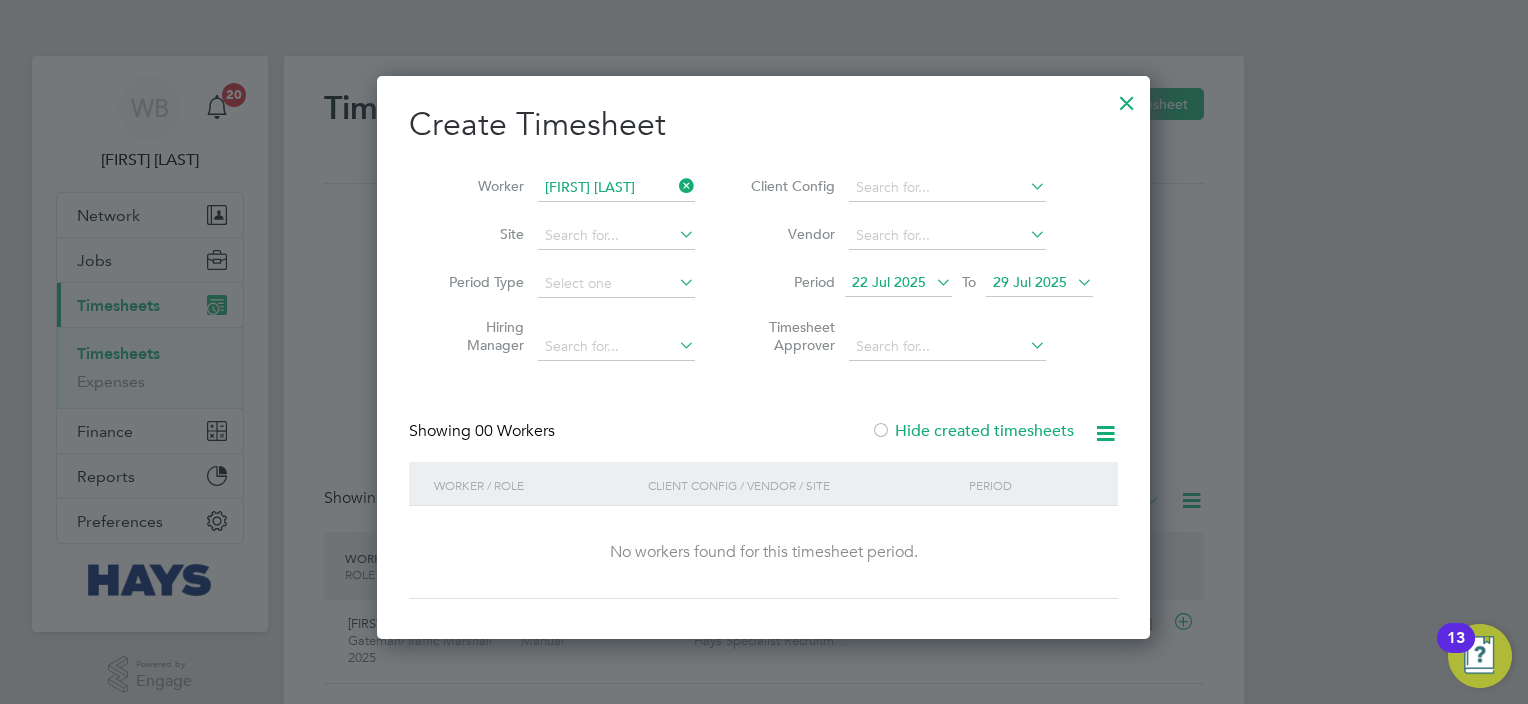 click on "Hide created timesheets" at bounding box center (972, 431) 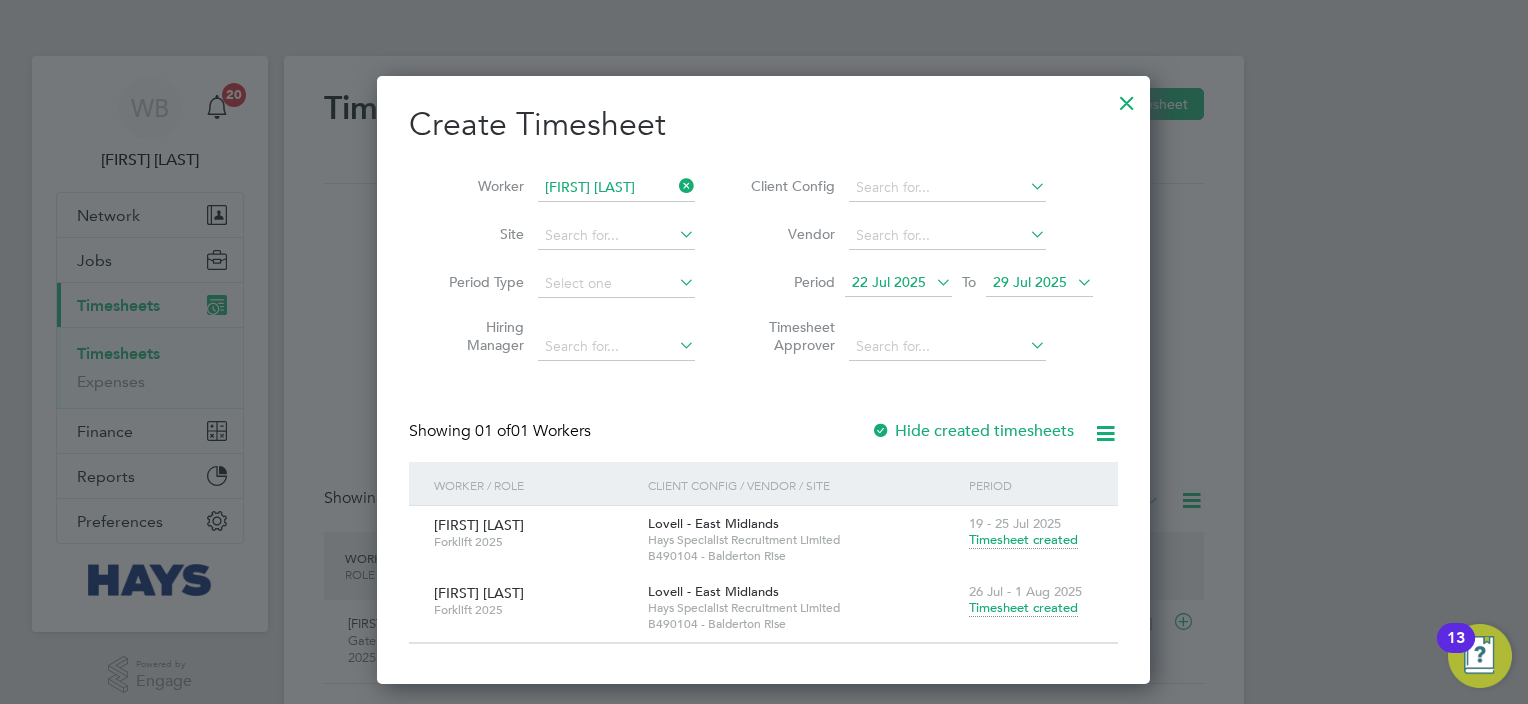 click on "Timesheet created" at bounding box center [1023, 608] 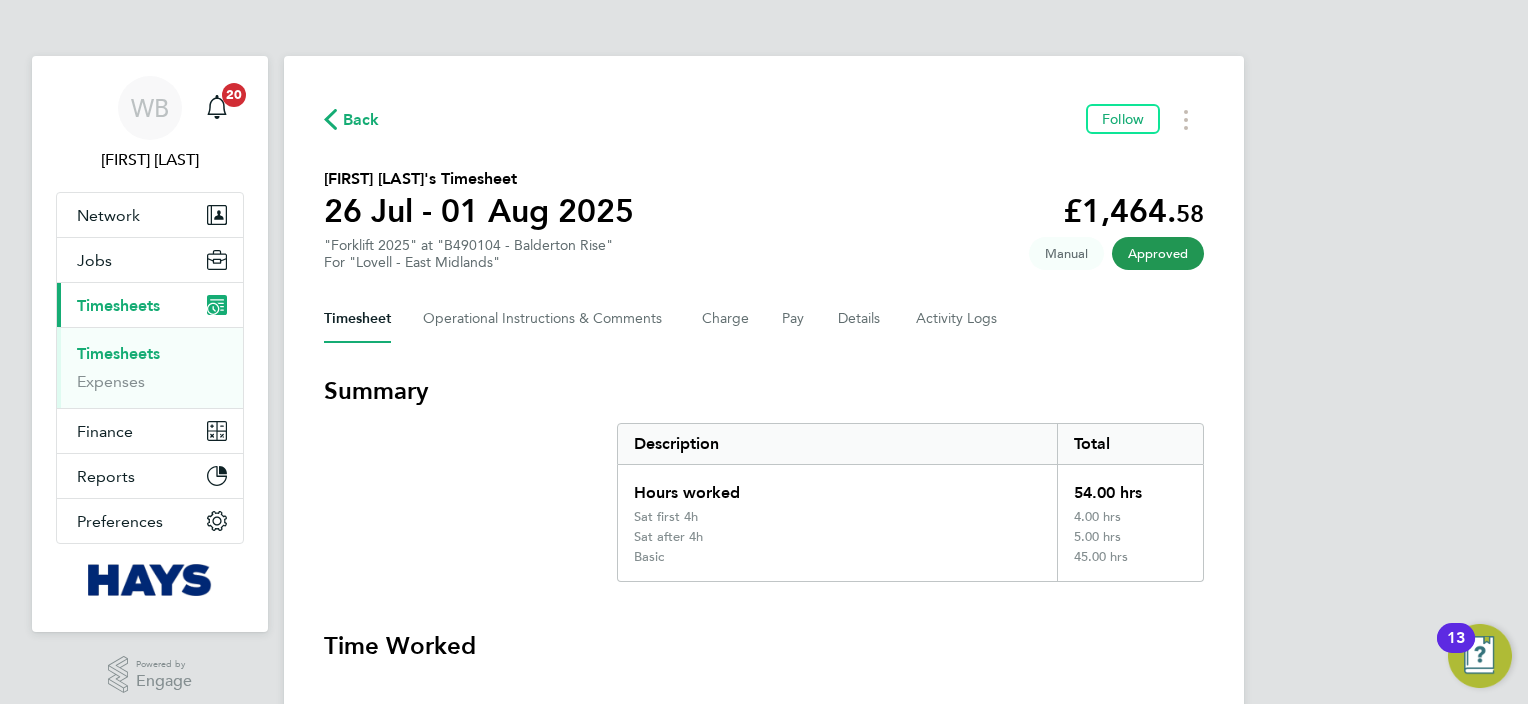drag, startPoint x: 345, startPoint y: 120, endPoint x: 366, endPoint y: 128, distance: 22.472204 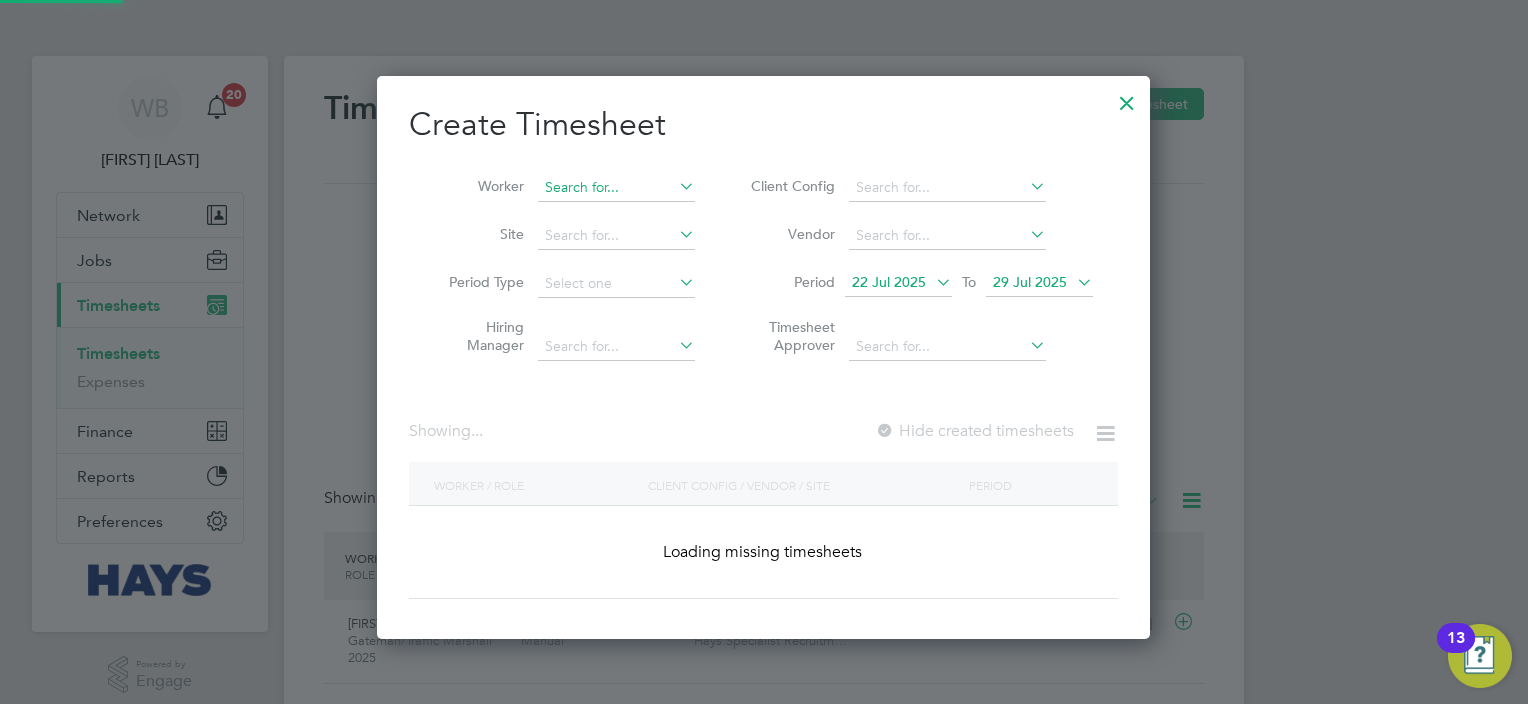 click at bounding box center [616, 188] 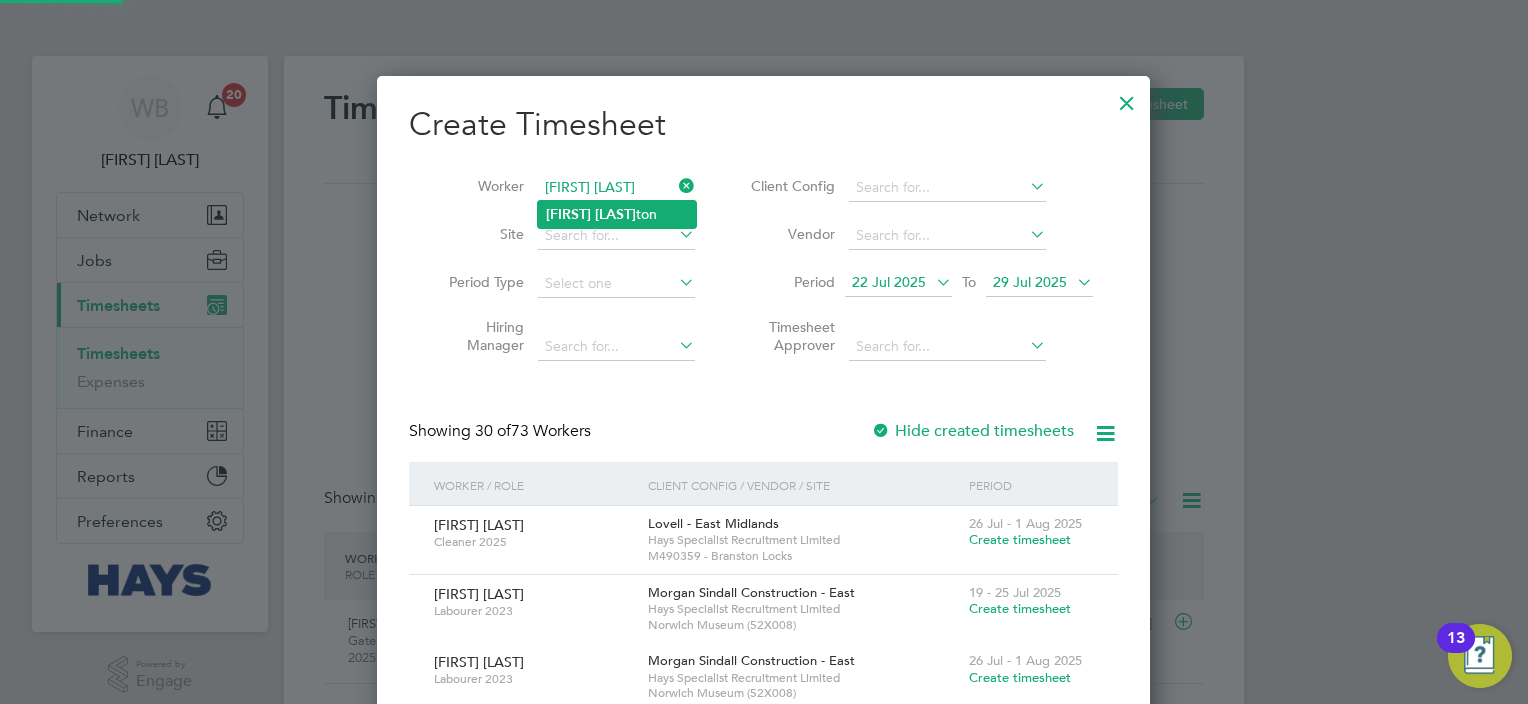 click on "[FIRST] [MIDDLE] [LAST]" 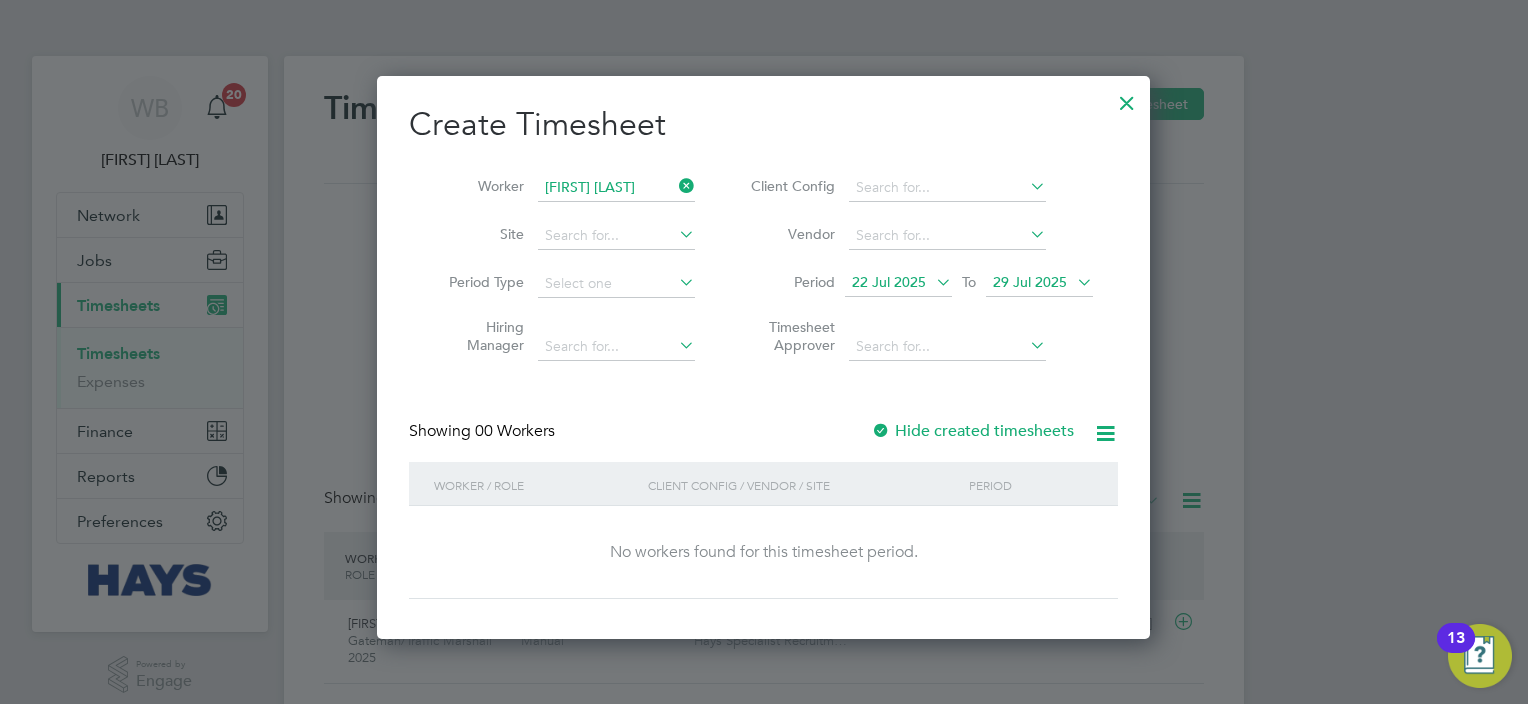 click on "Hide created timesheets" at bounding box center (972, 431) 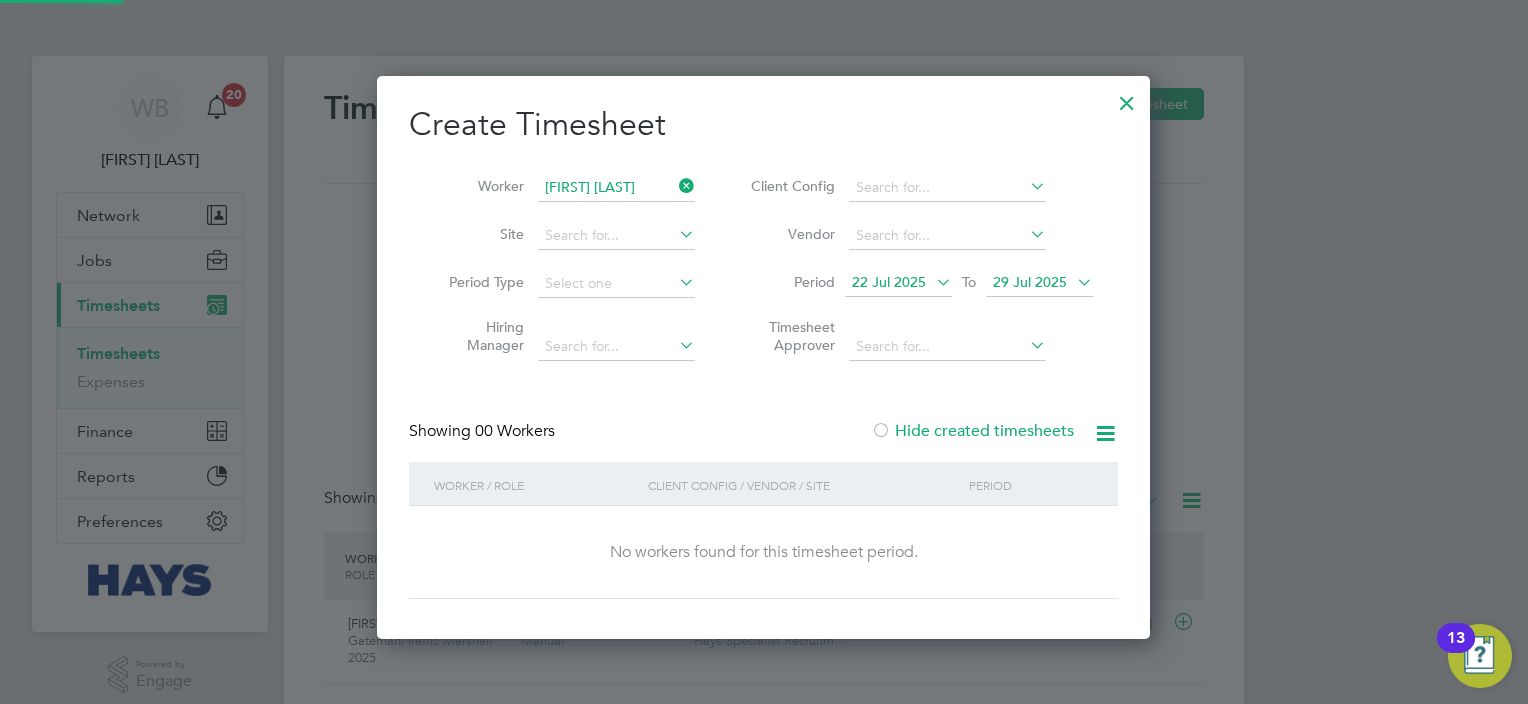 click on "Hide created timesheets" at bounding box center (972, 431) 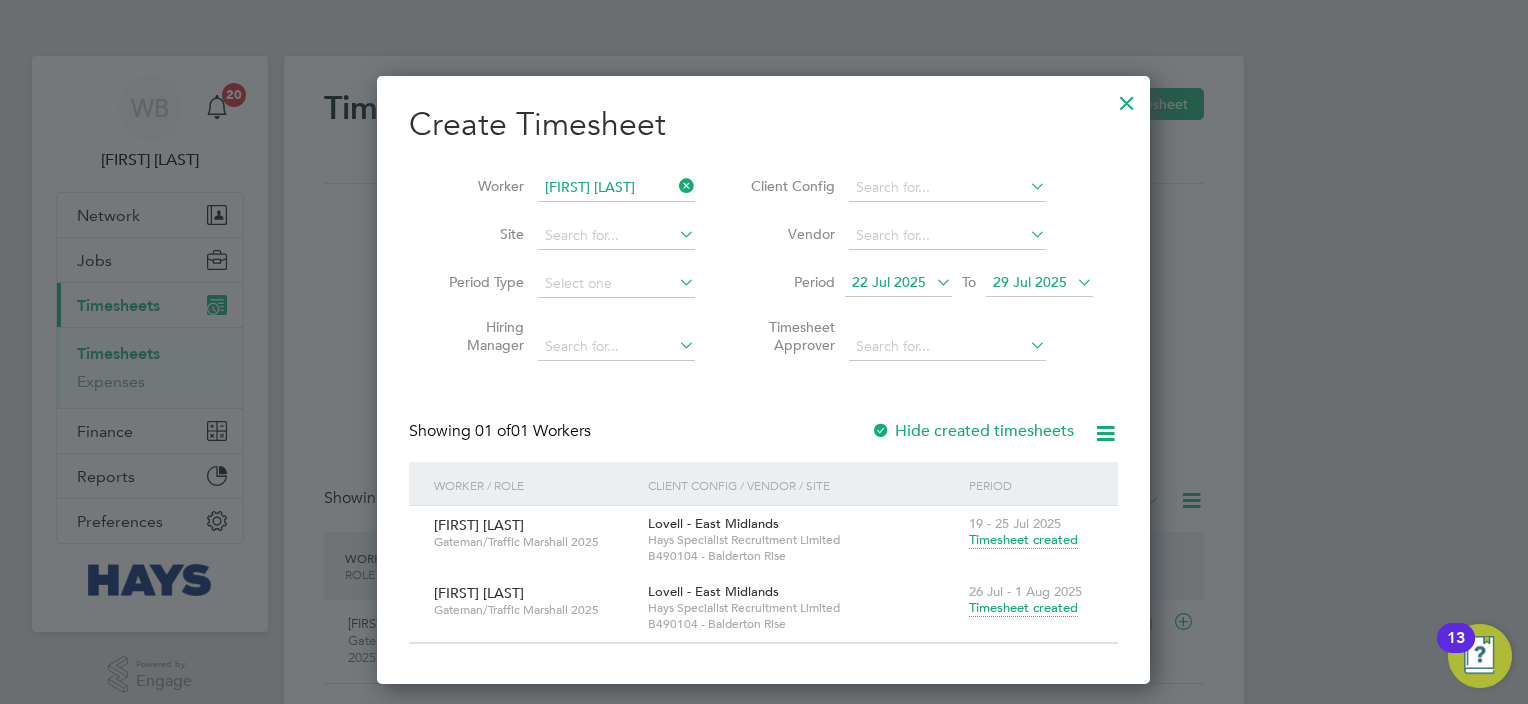 click on "Timesheet created" at bounding box center (1023, 608) 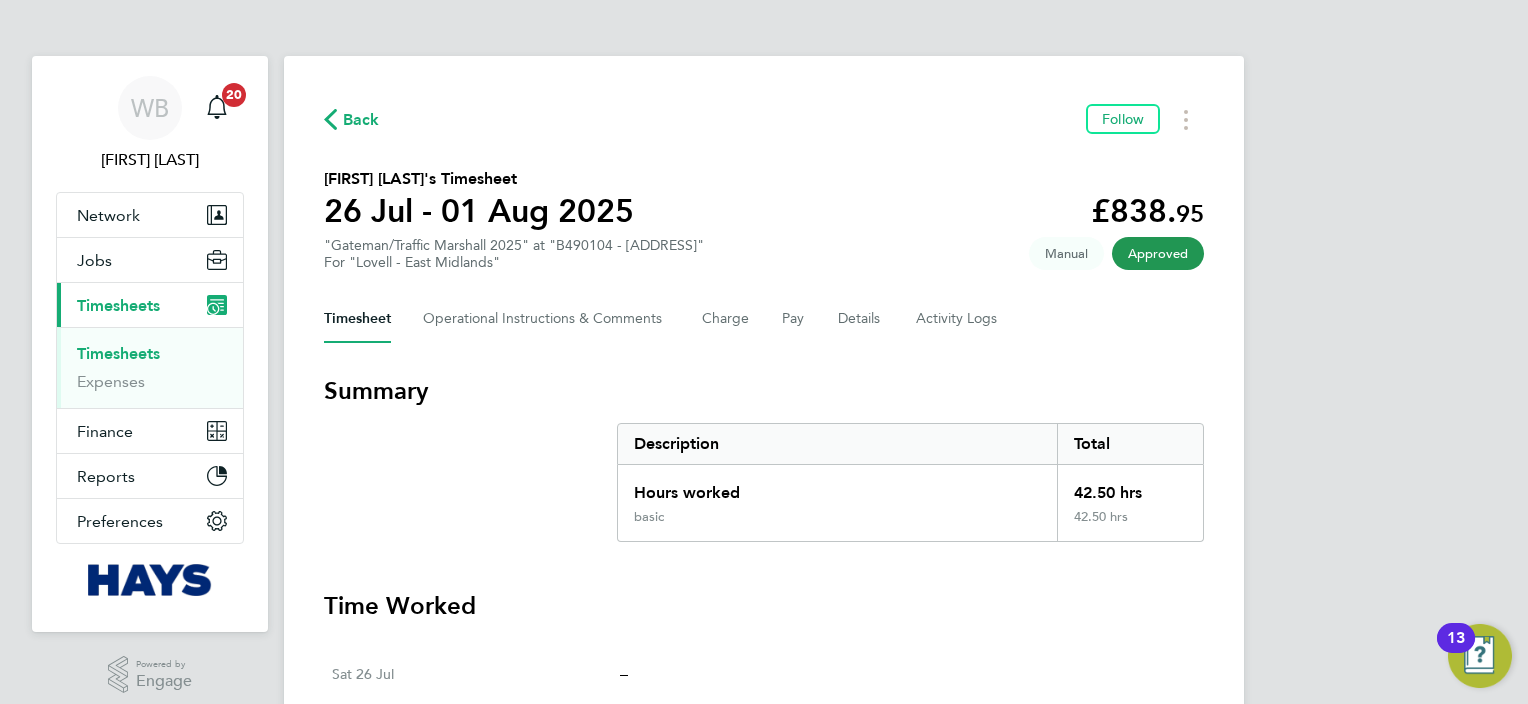 click on "Timesheets" at bounding box center [118, 353] 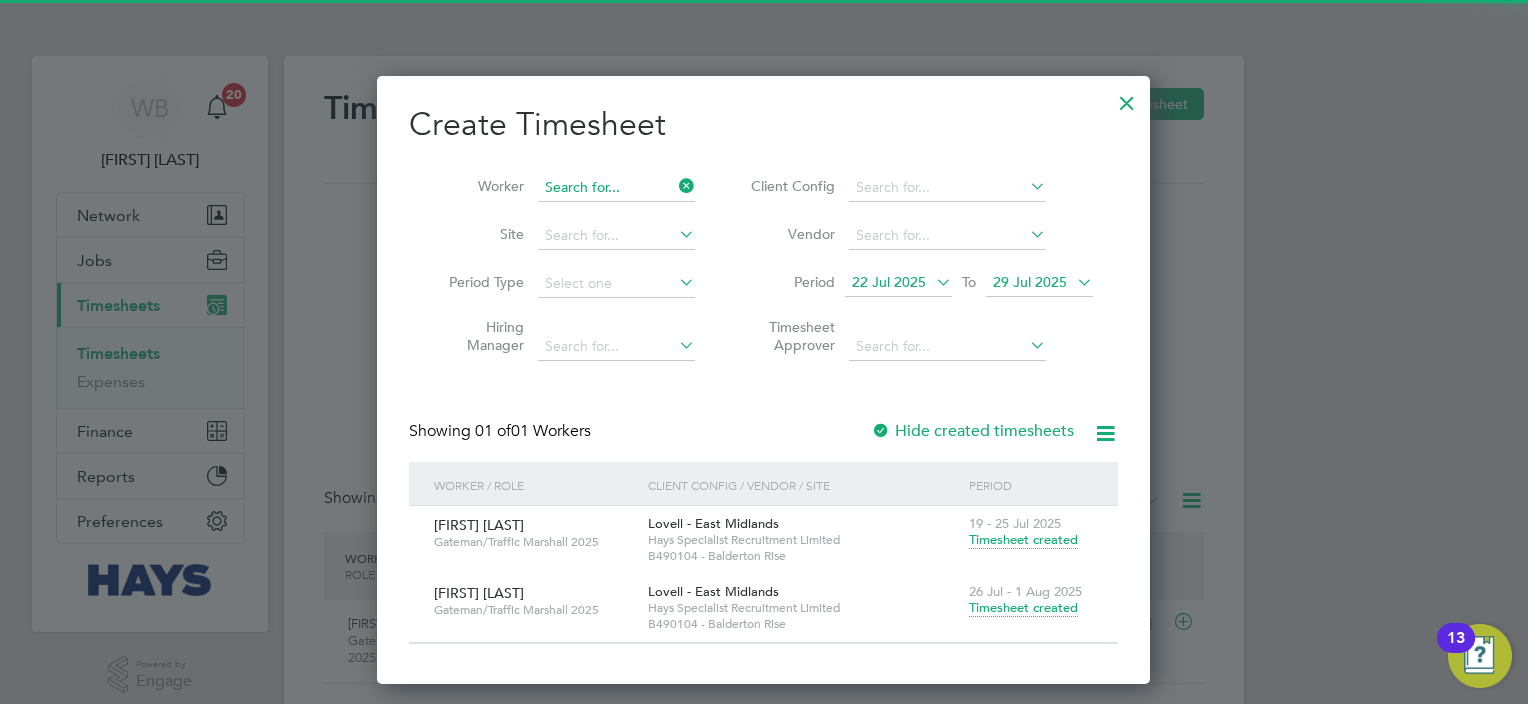 click at bounding box center (616, 188) 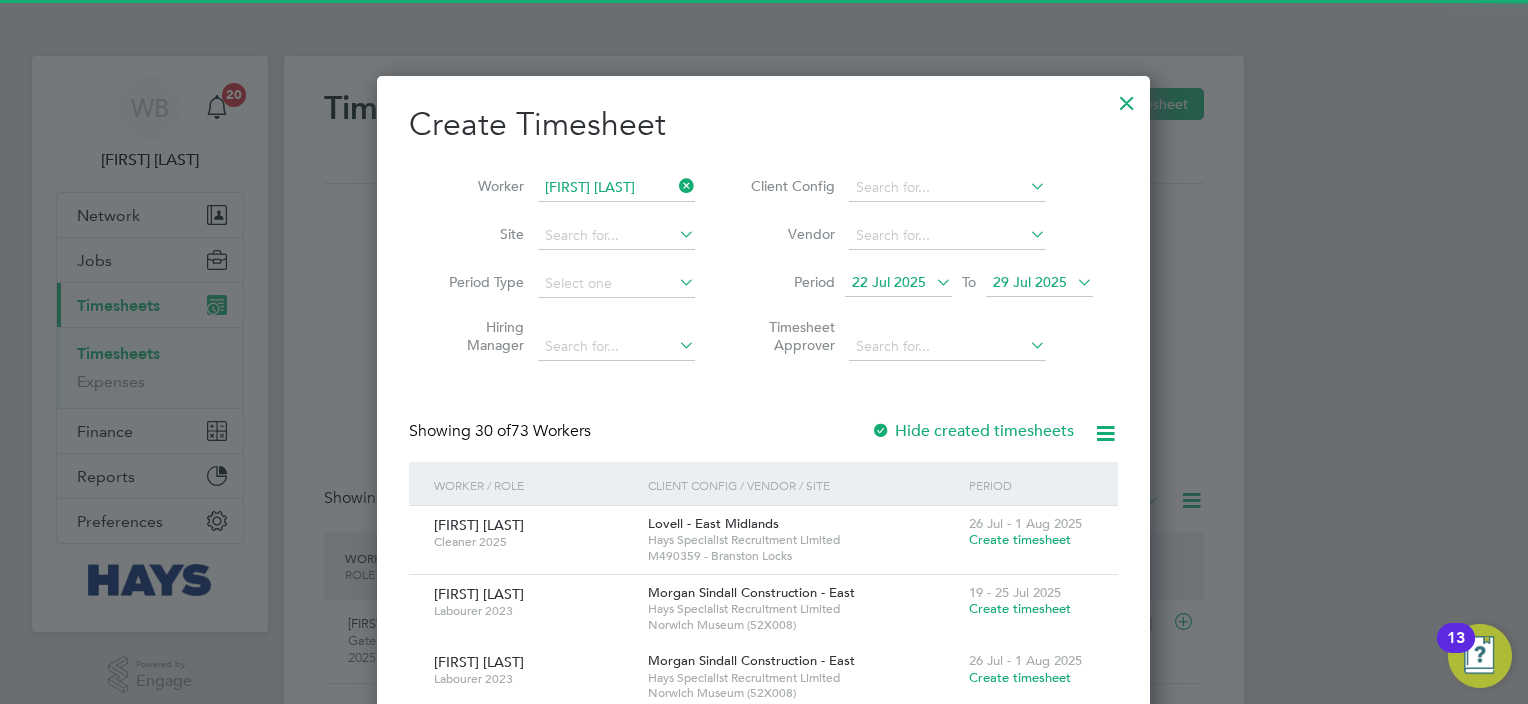 click on "[FIRST] [MIDDLE] [LAST]" 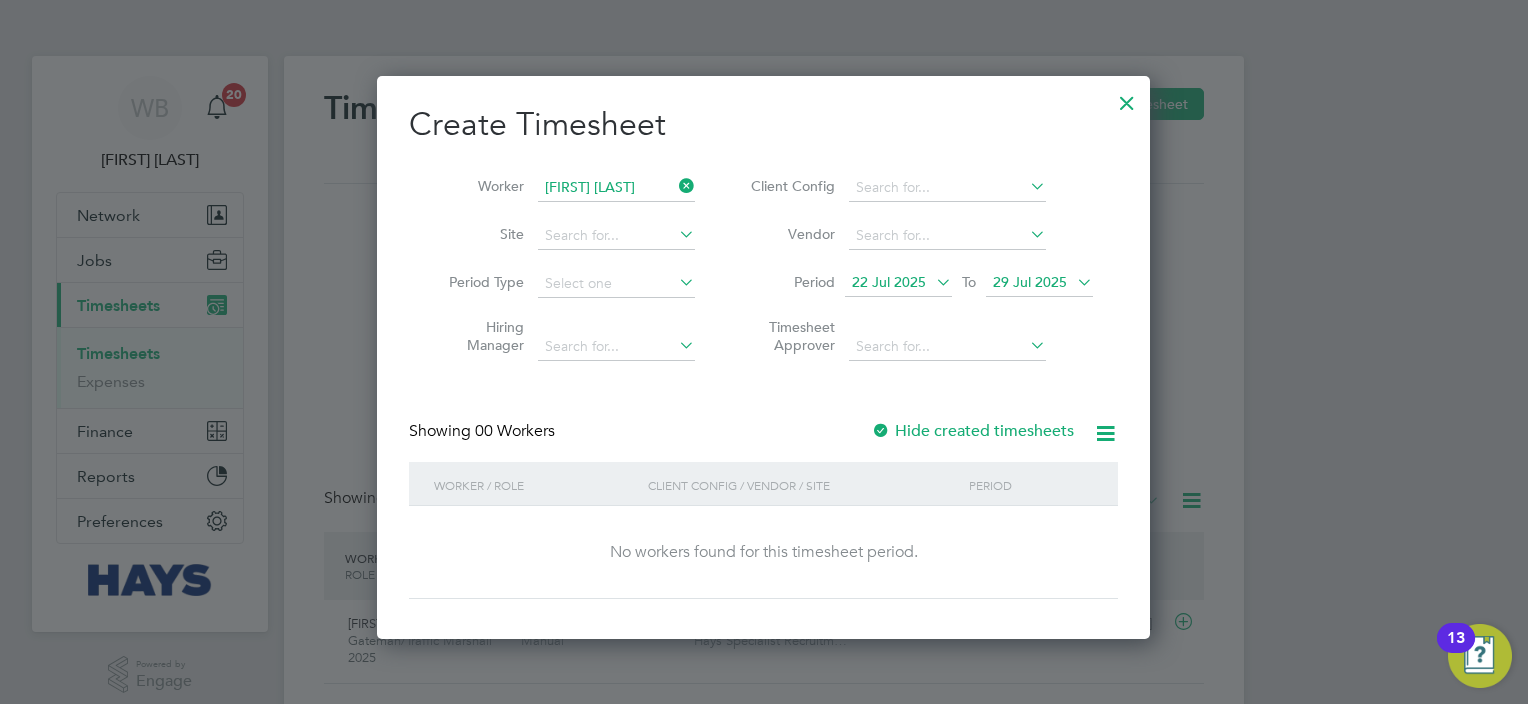 click on "Hide created timesheets" at bounding box center [972, 431] 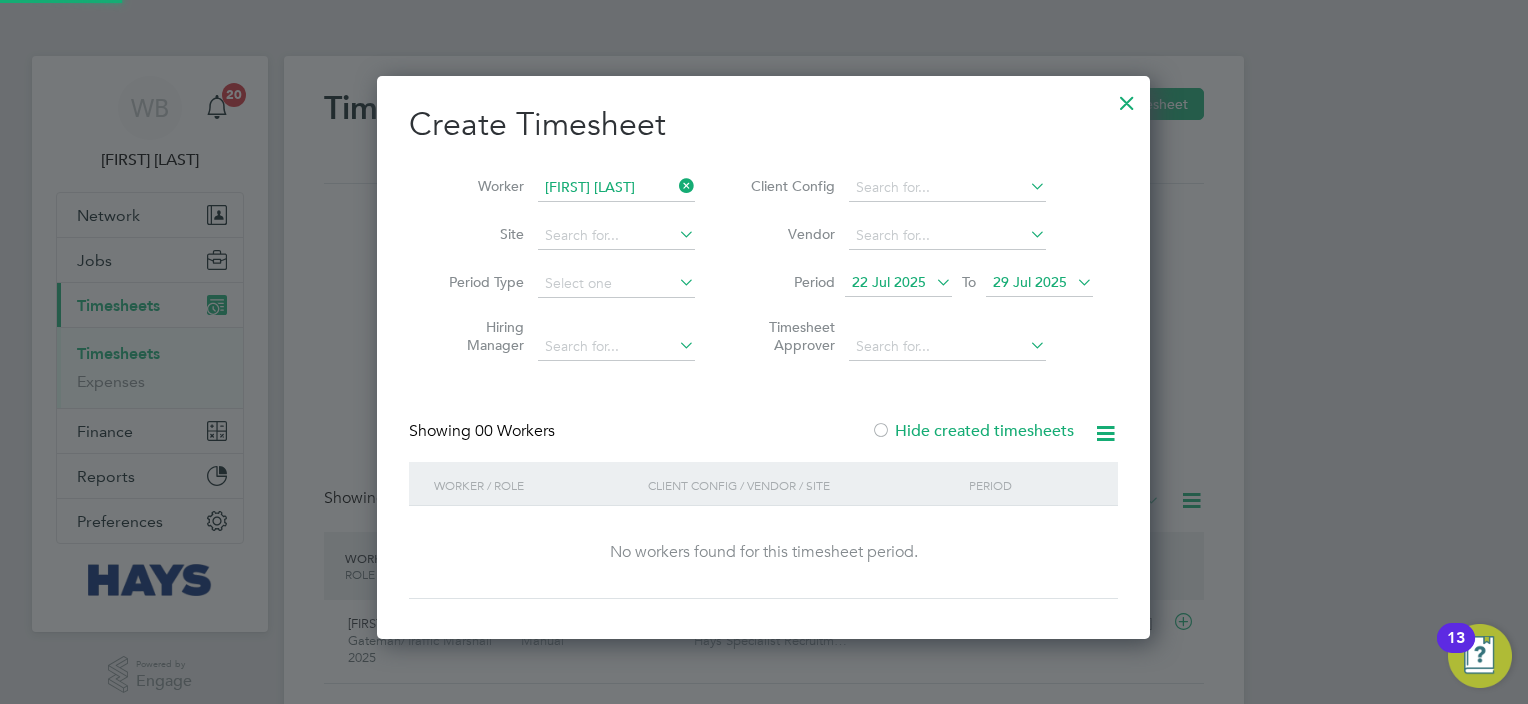 click on "Hide created timesheets" at bounding box center (972, 431) 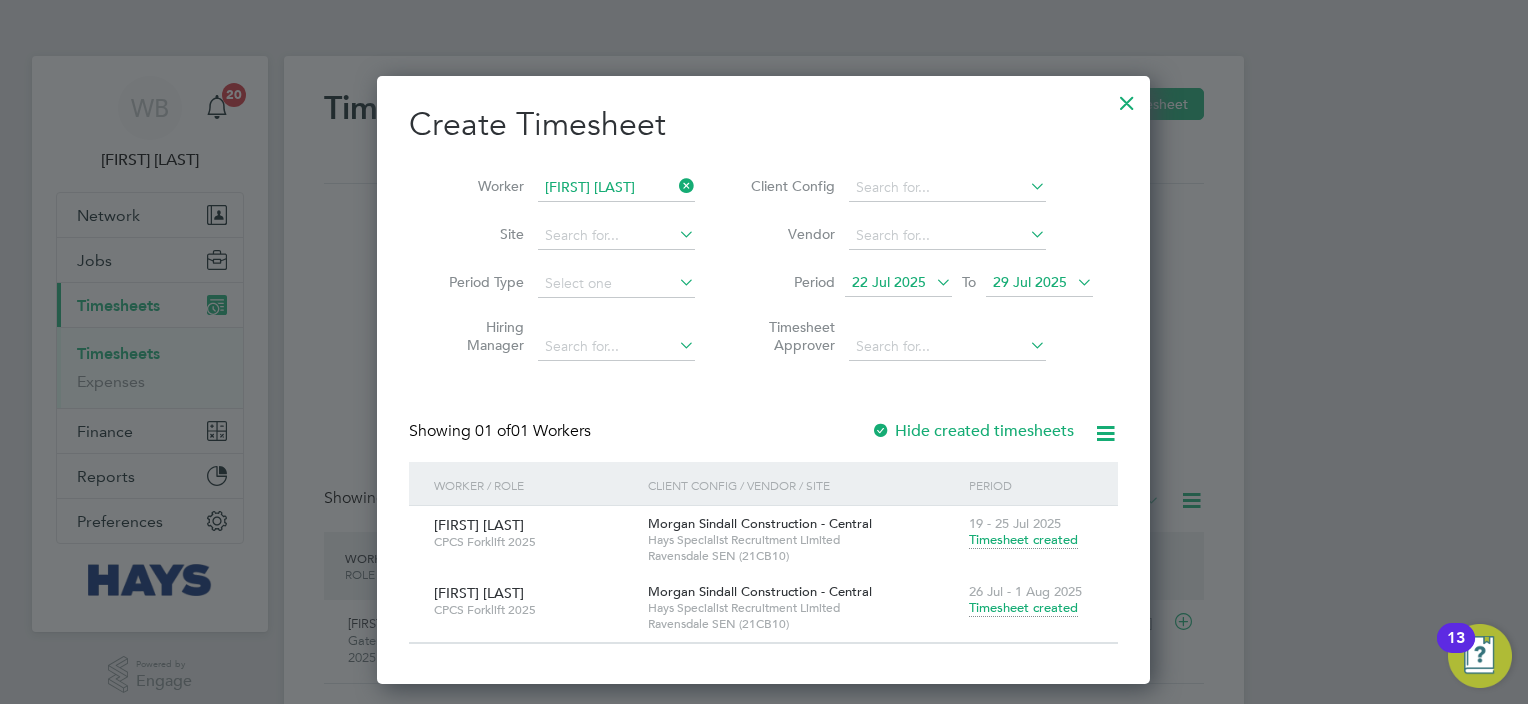 click on "Timesheet created" at bounding box center (1023, 608) 